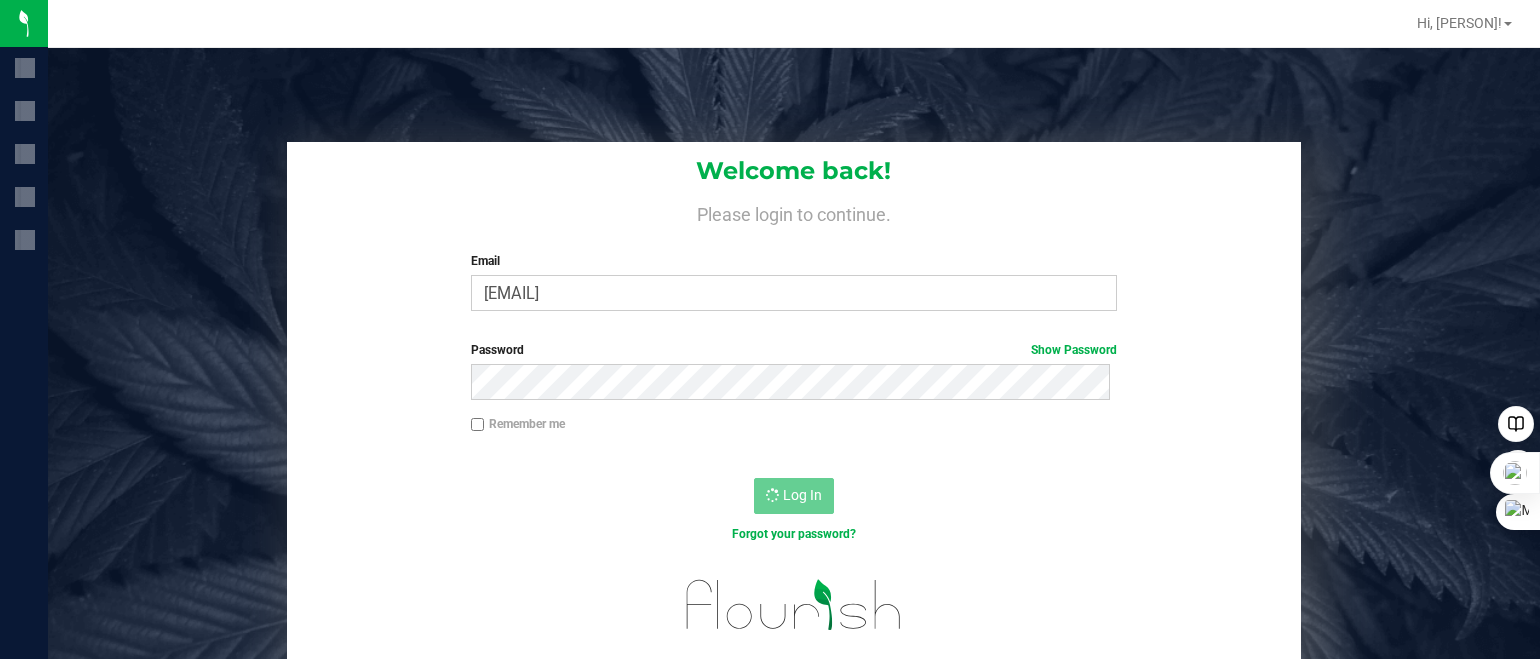scroll, scrollTop: 0, scrollLeft: 0, axis: both 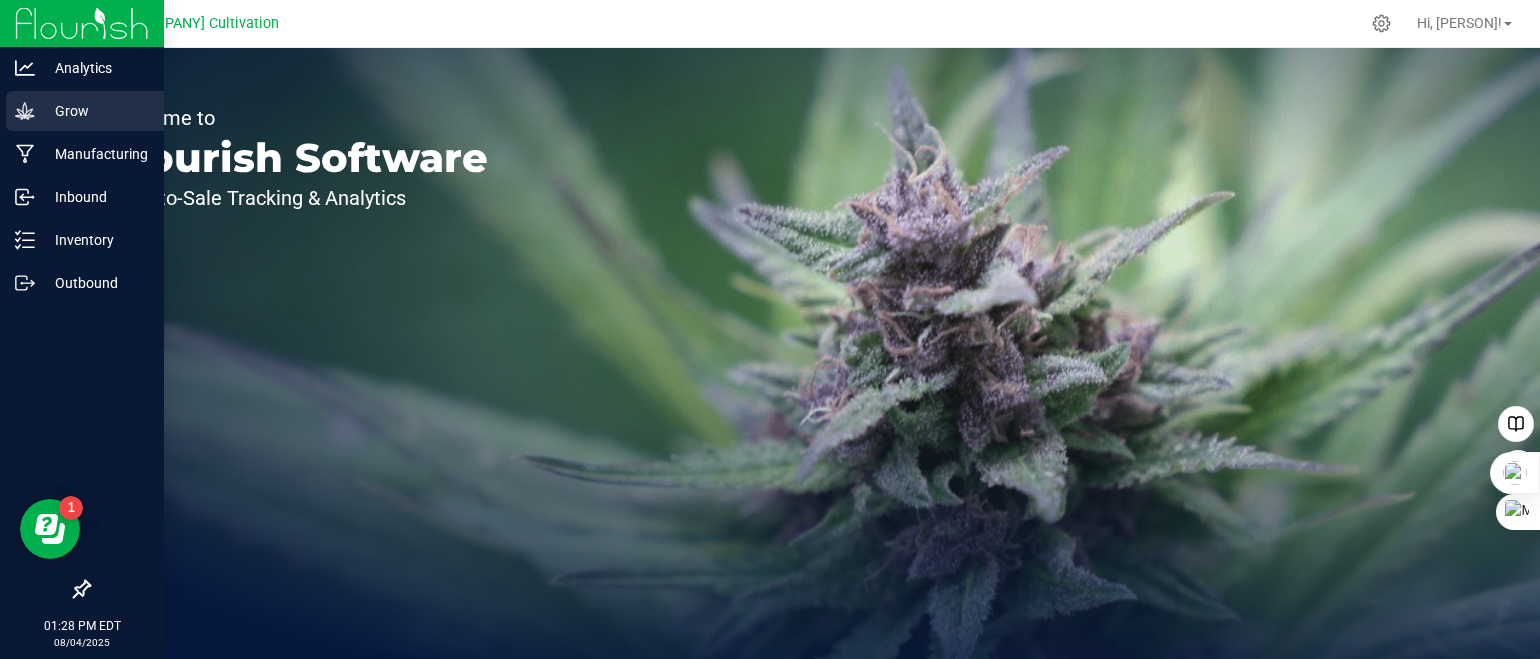 click 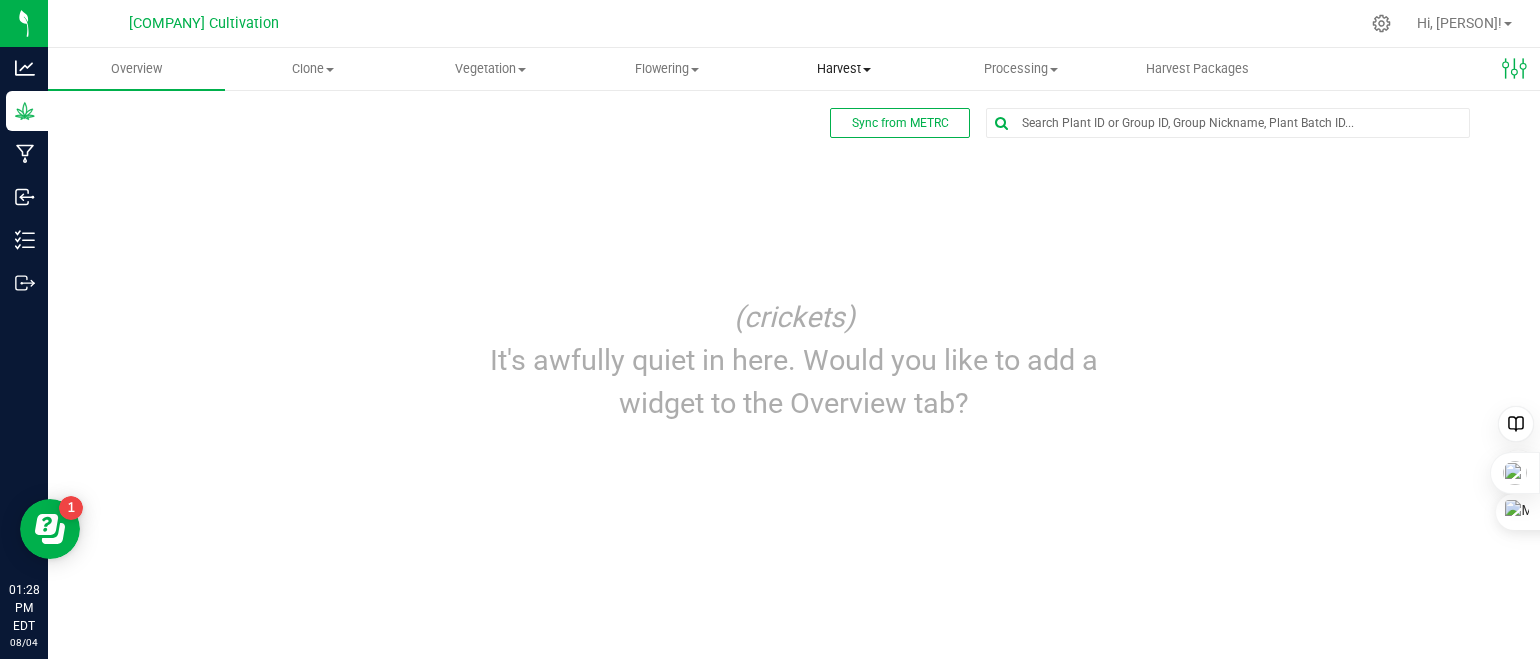 click on "Harvest" at bounding box center (844, 69) 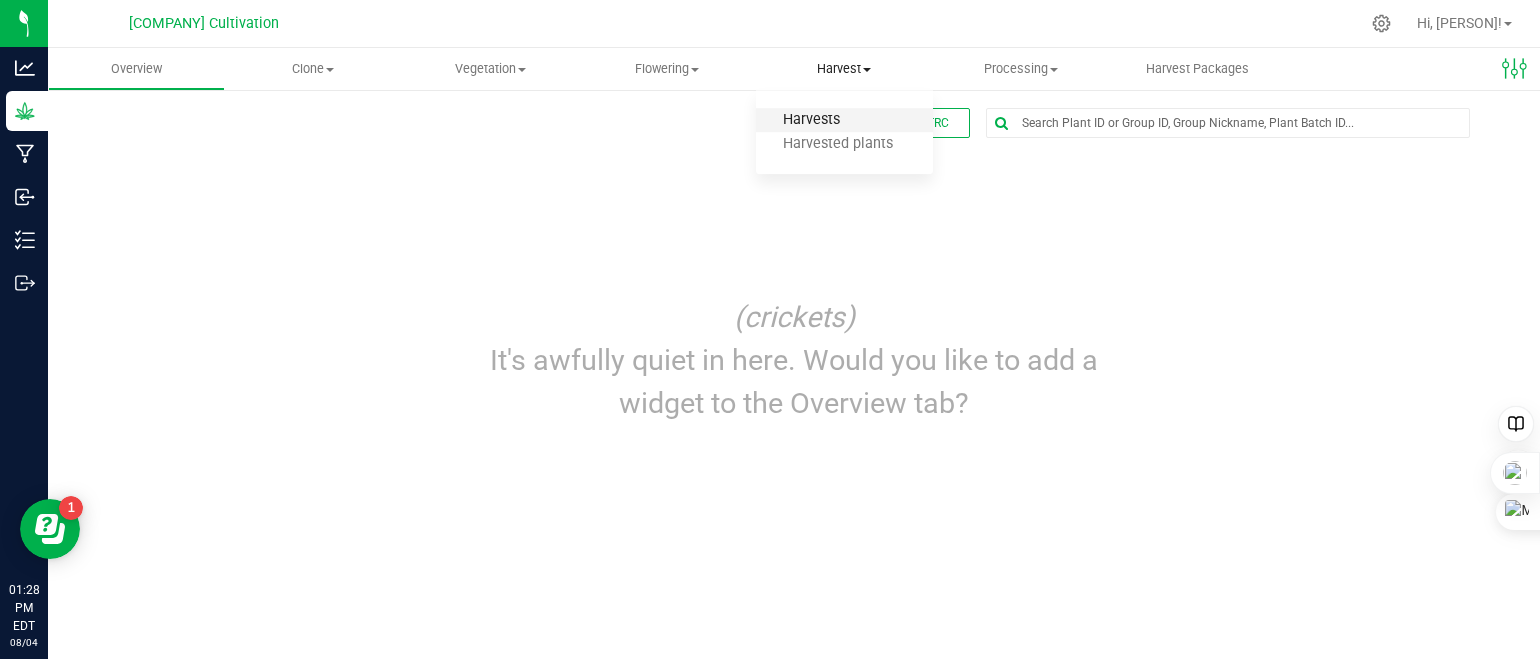 click on "Harvests" at bounding box center [811, 120] 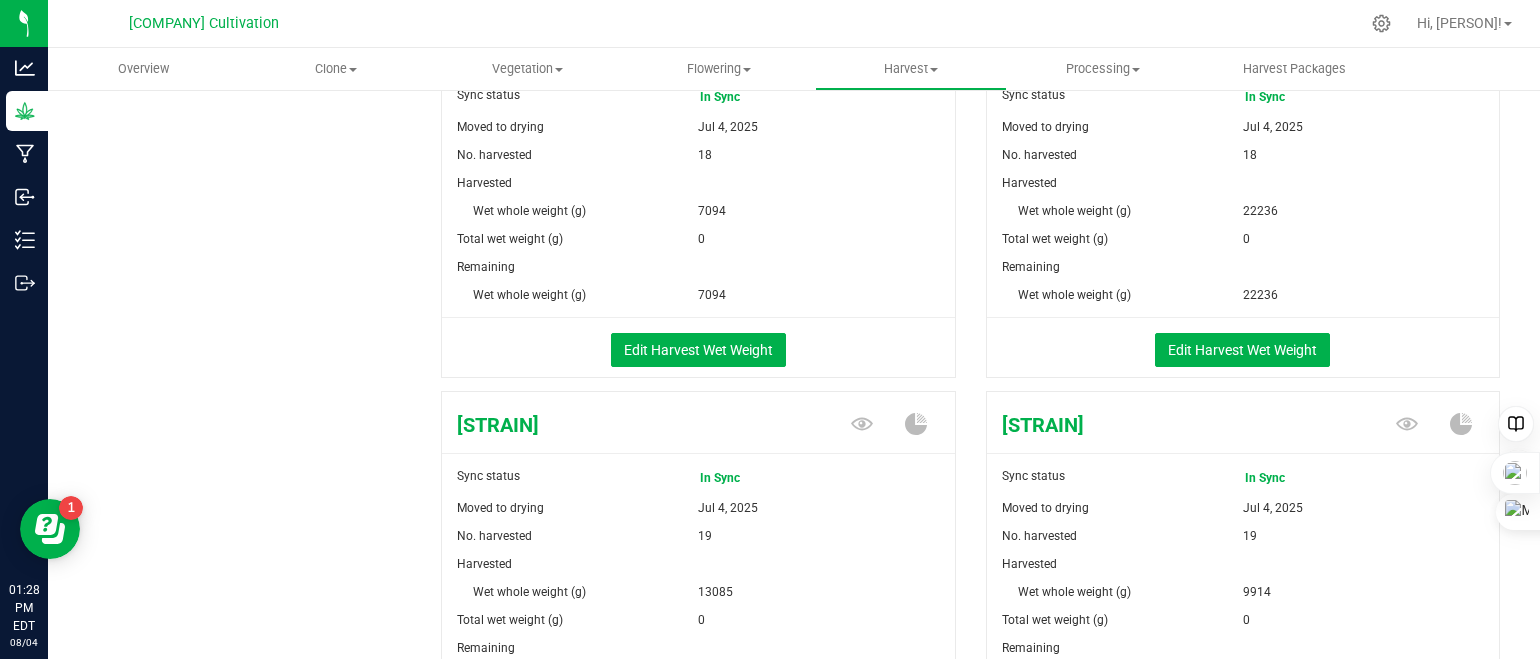 scroll, scrollTop: 251, scrollLeft: 0, axis: vertical 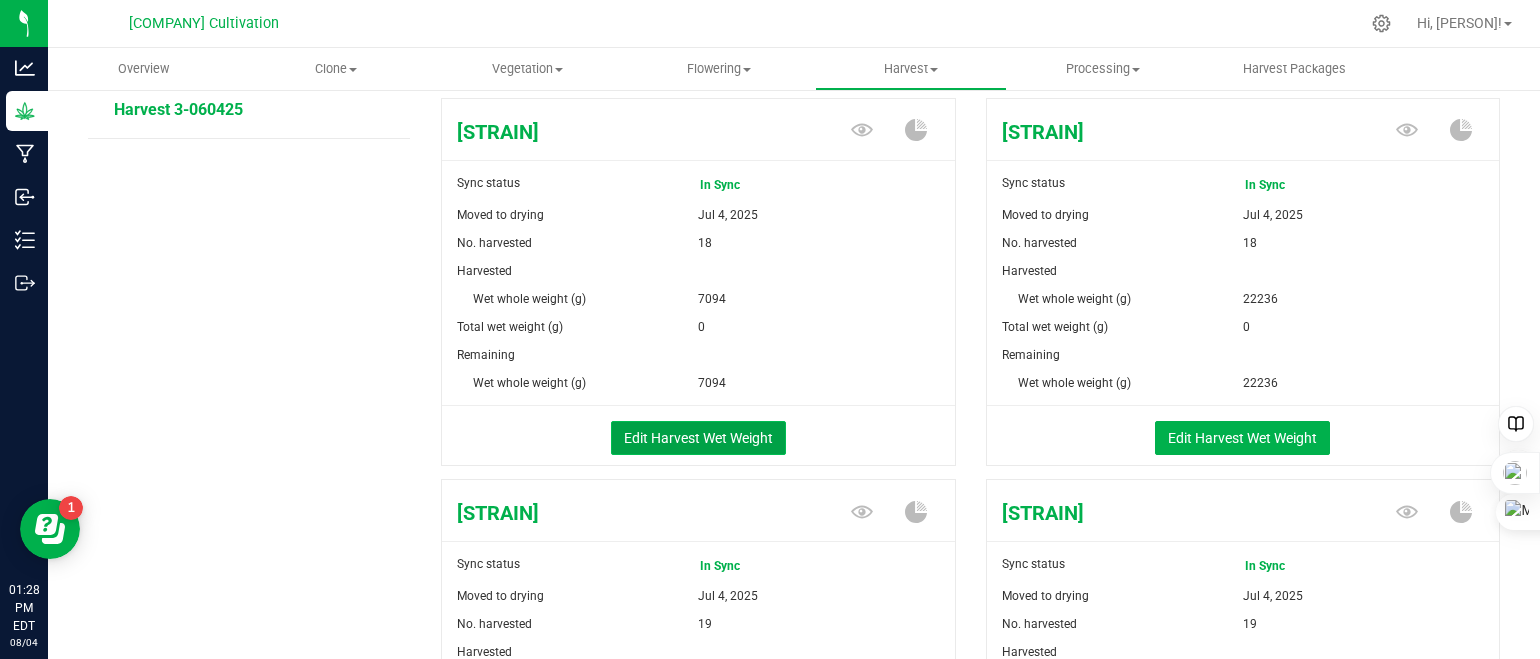 click on "Edit Harvest Wet Weight" at bounding box center [698, 438] 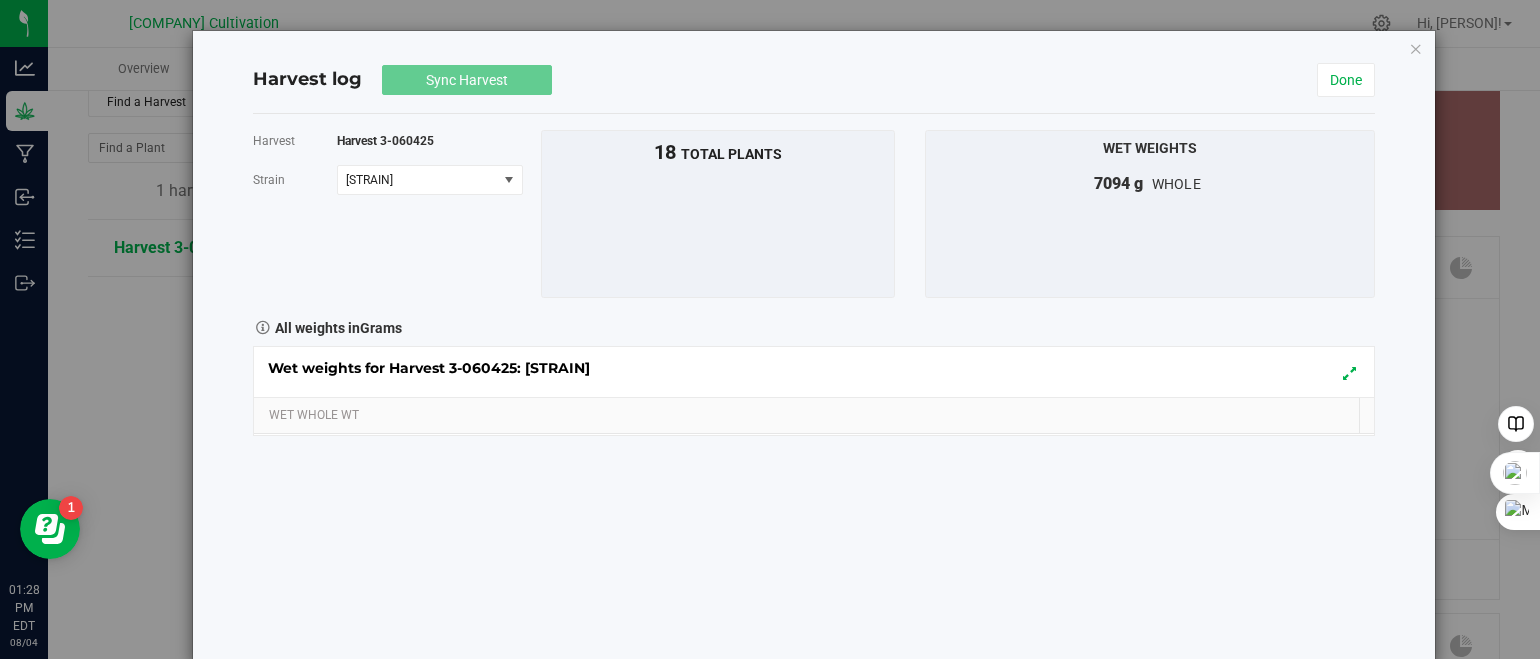 scroll, scrollTop: 251, scrollLeft: 0, axis: vertical 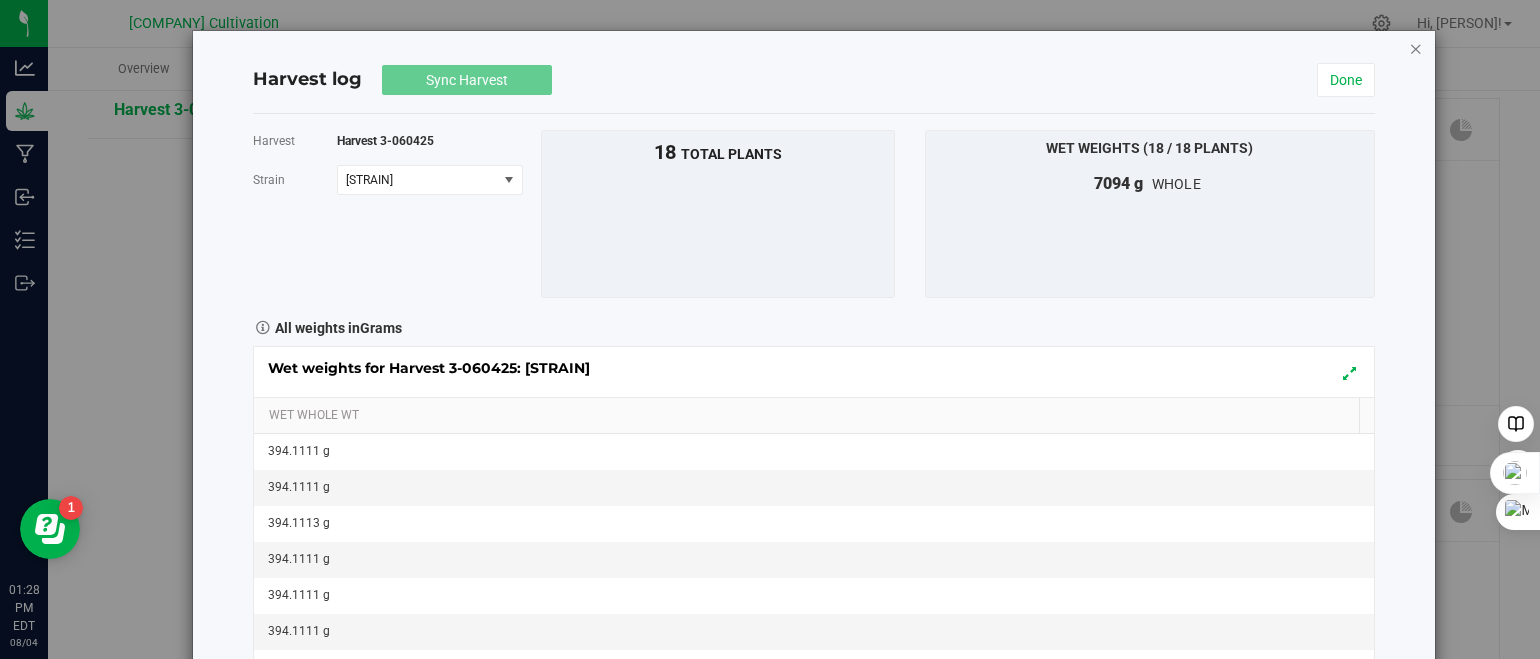 click at bounding box center [1416, 48] 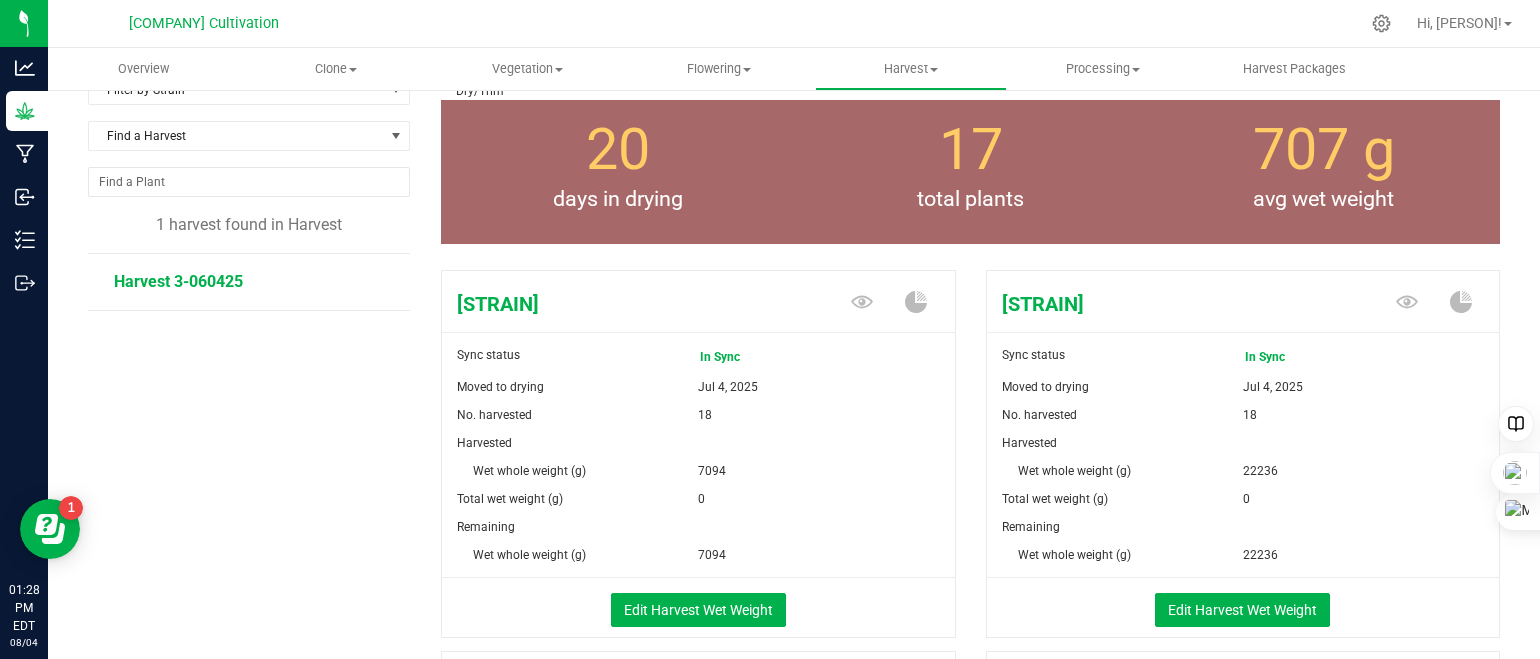 scroll, scrollTop: 0, scrollLeft: 0, axis: both 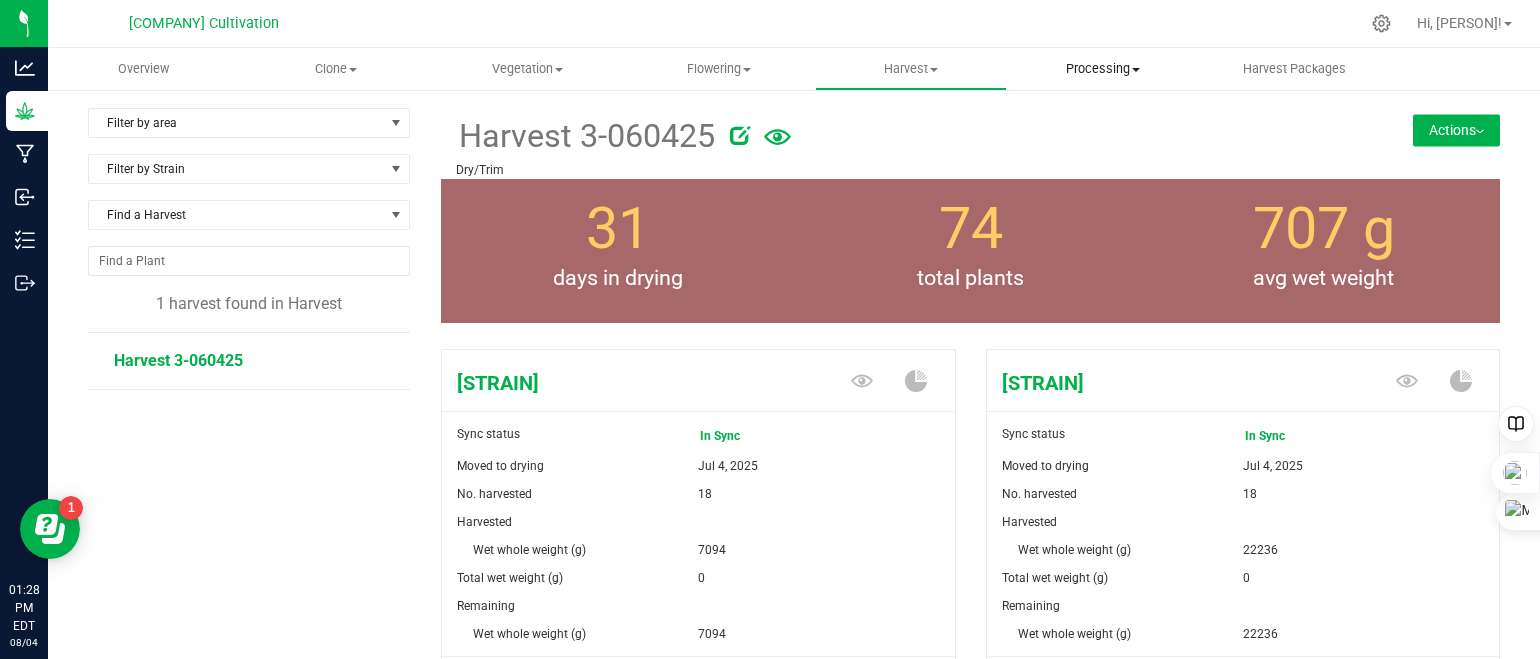 click at bounding box center (1136, 70) 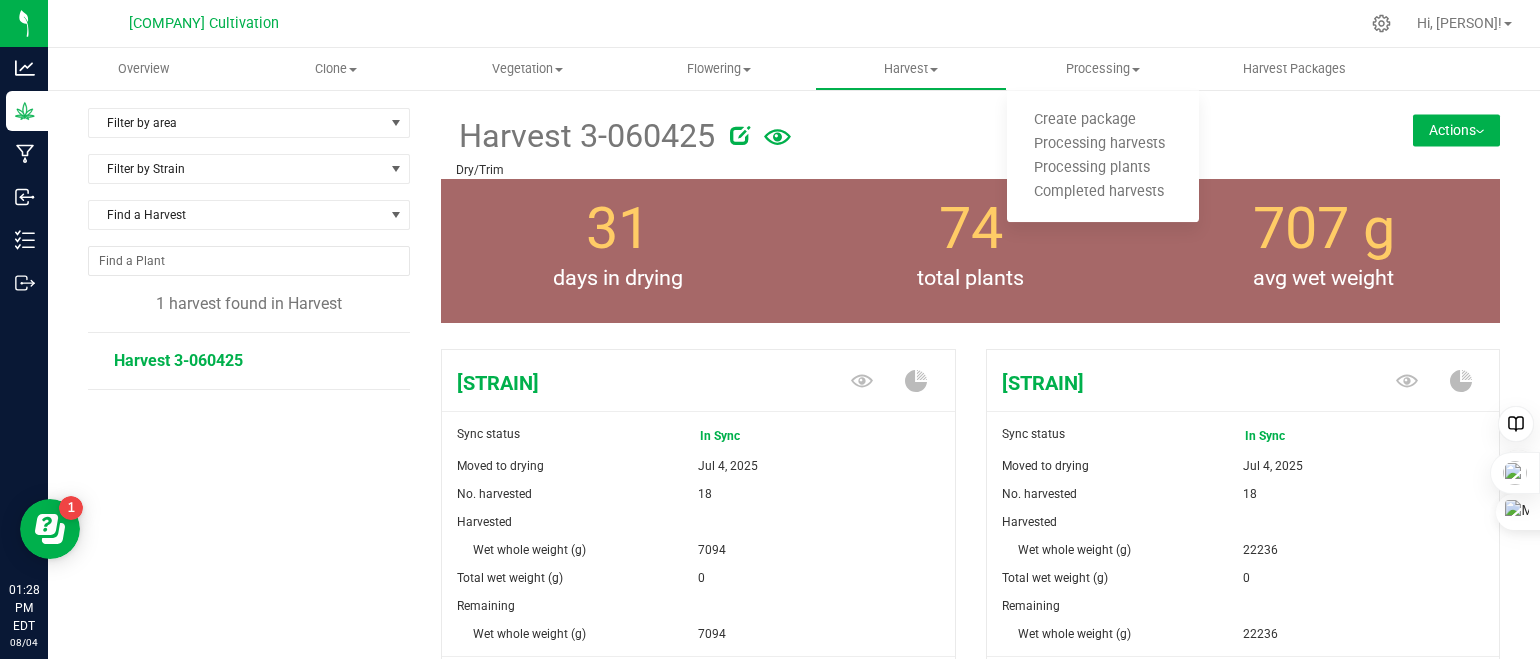 click at bounding box center (1480, 132) 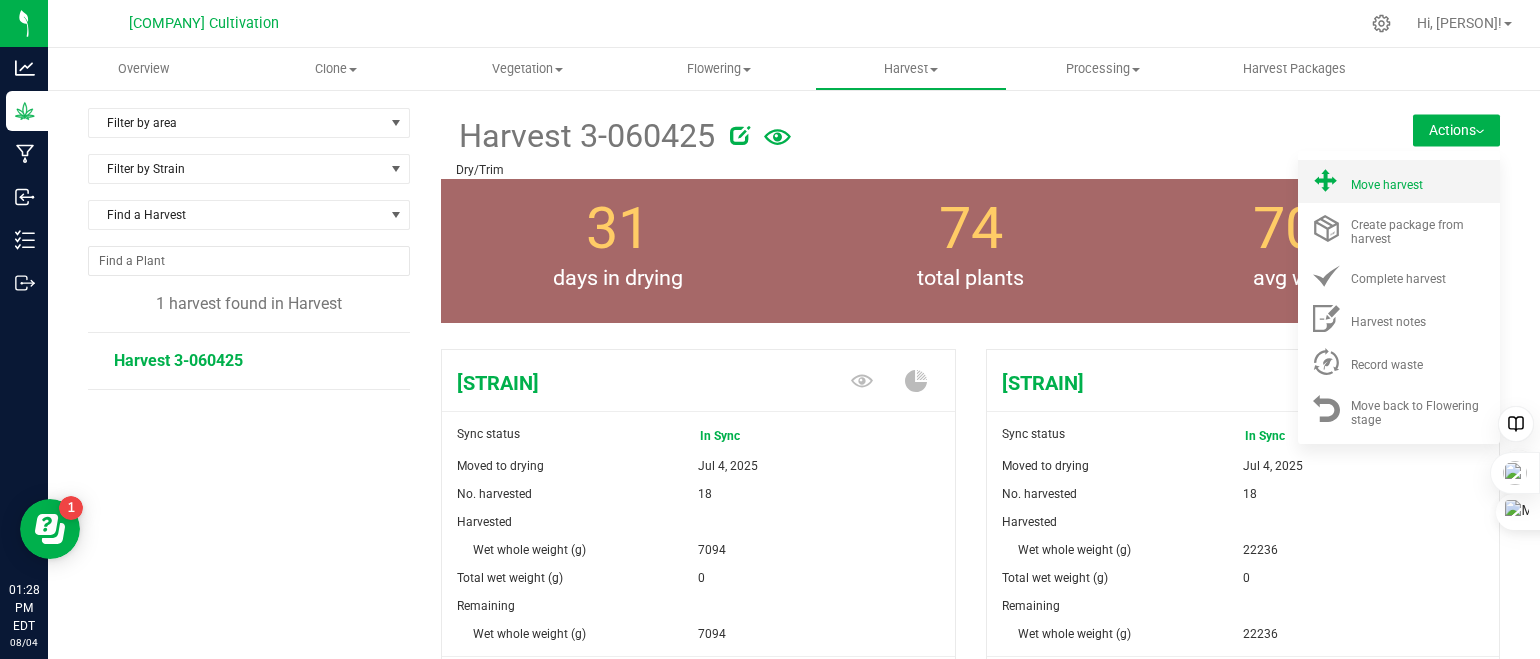 click on "Move harvest" at bounding box center [1387, 185] 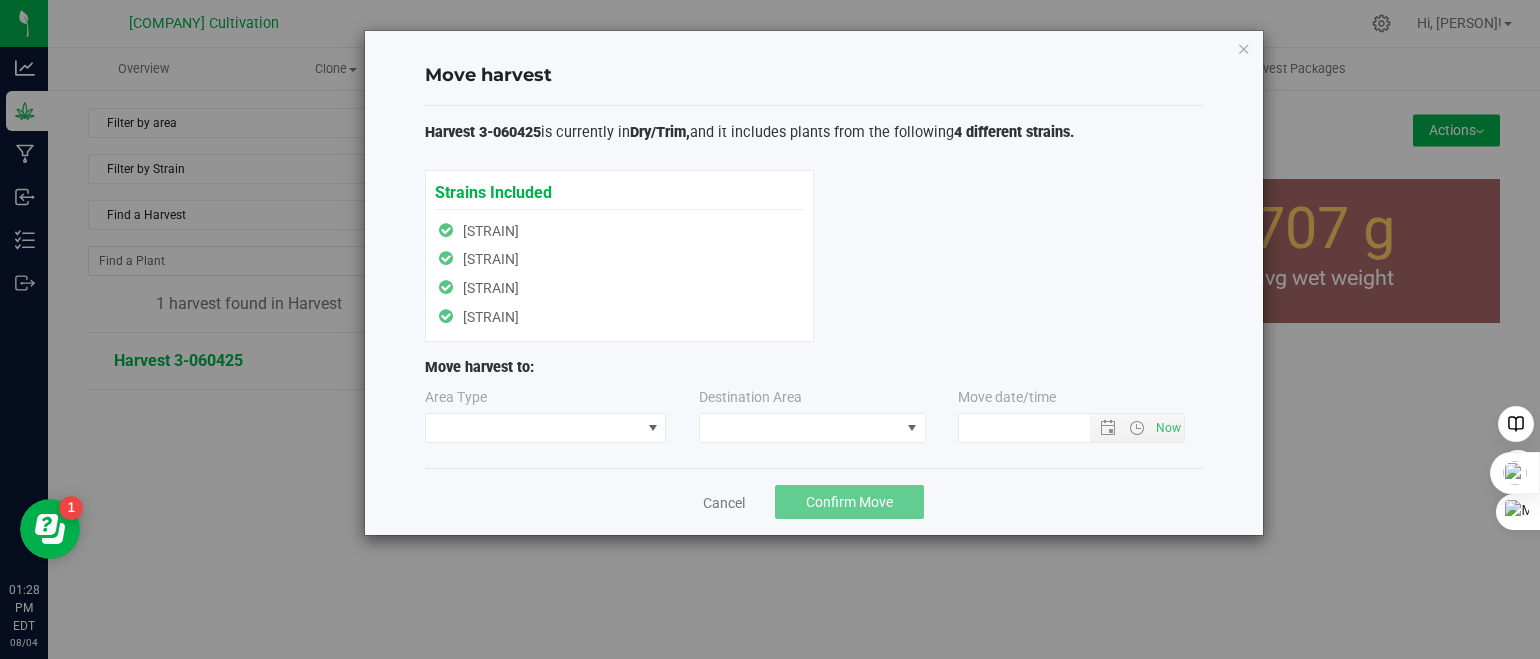 type on "[MONTH]/[DAY]/2025 [HOUR]:[MINUTE] [AMPM]" 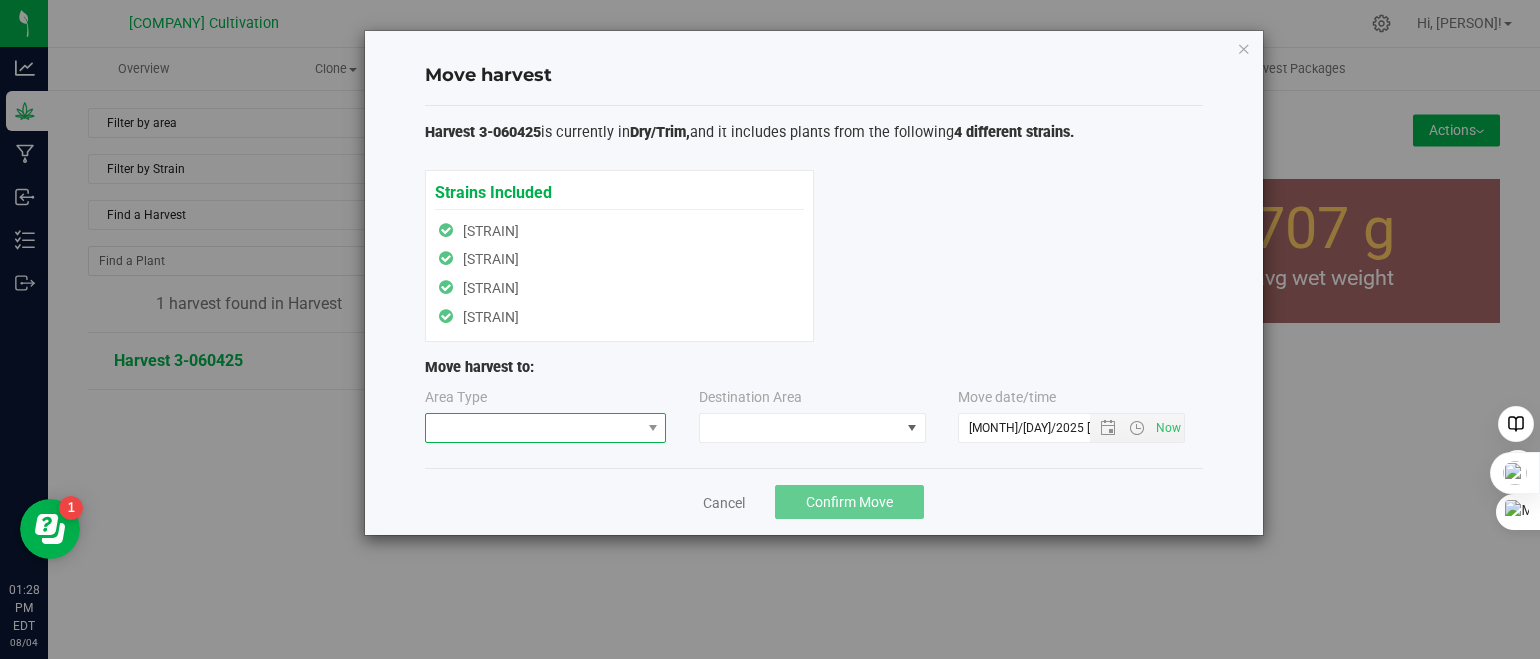 click at bounding box center (652, 428) 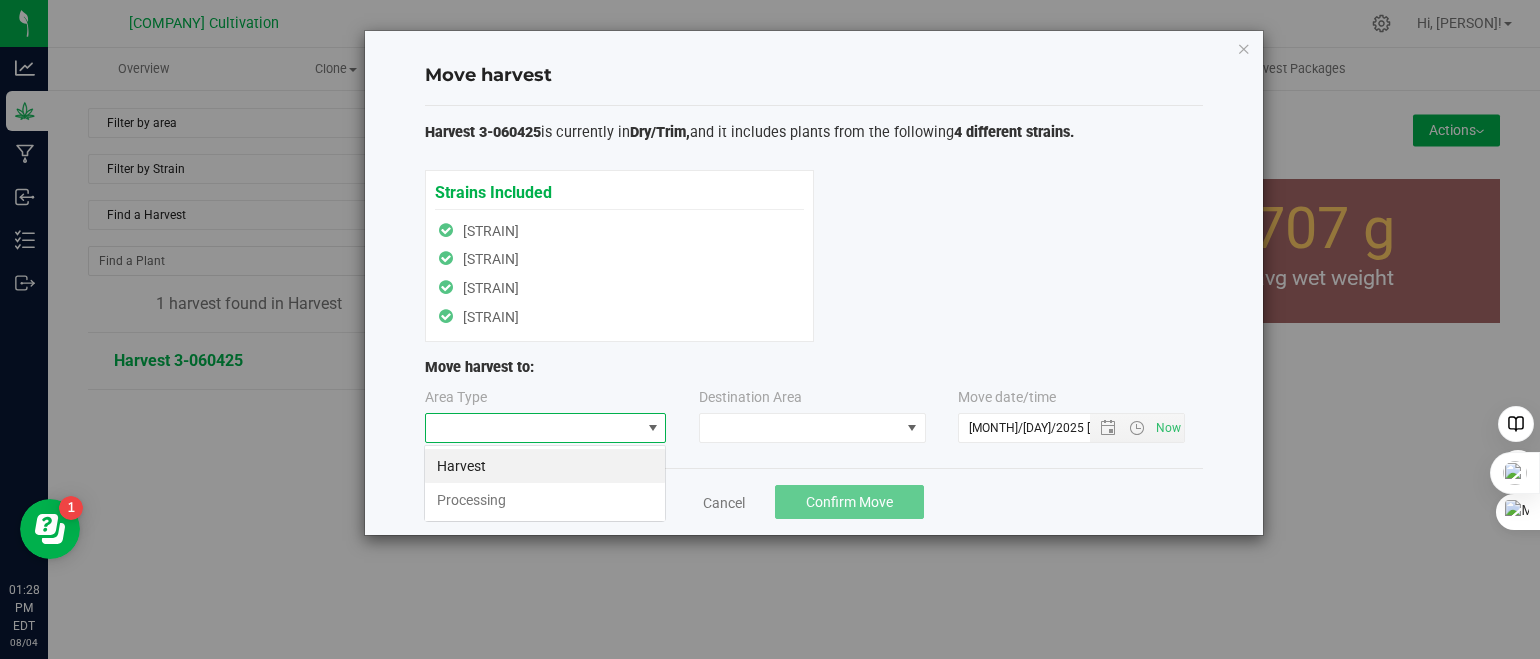 scroll, scrollTop: 99970, scrollLeft: 99757, axis: both 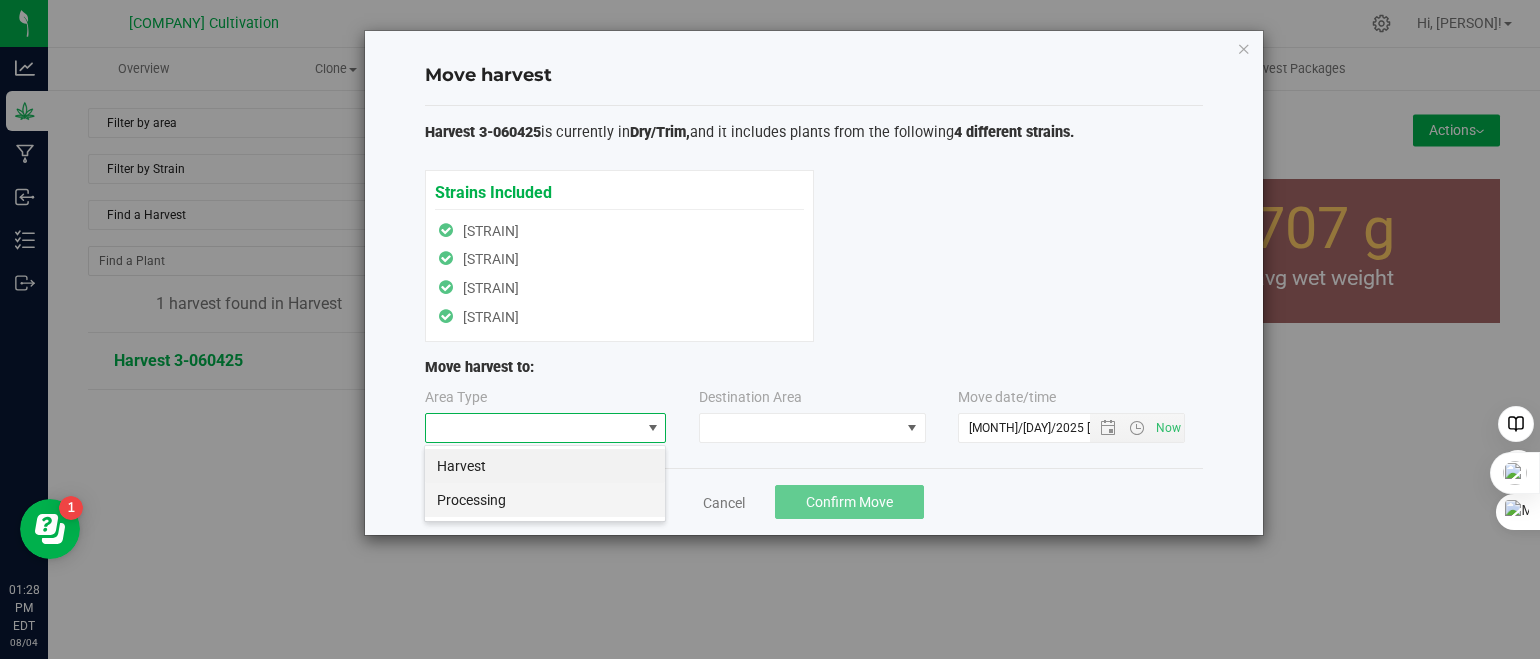 click on "Processing" at bounding box center [545, 500] 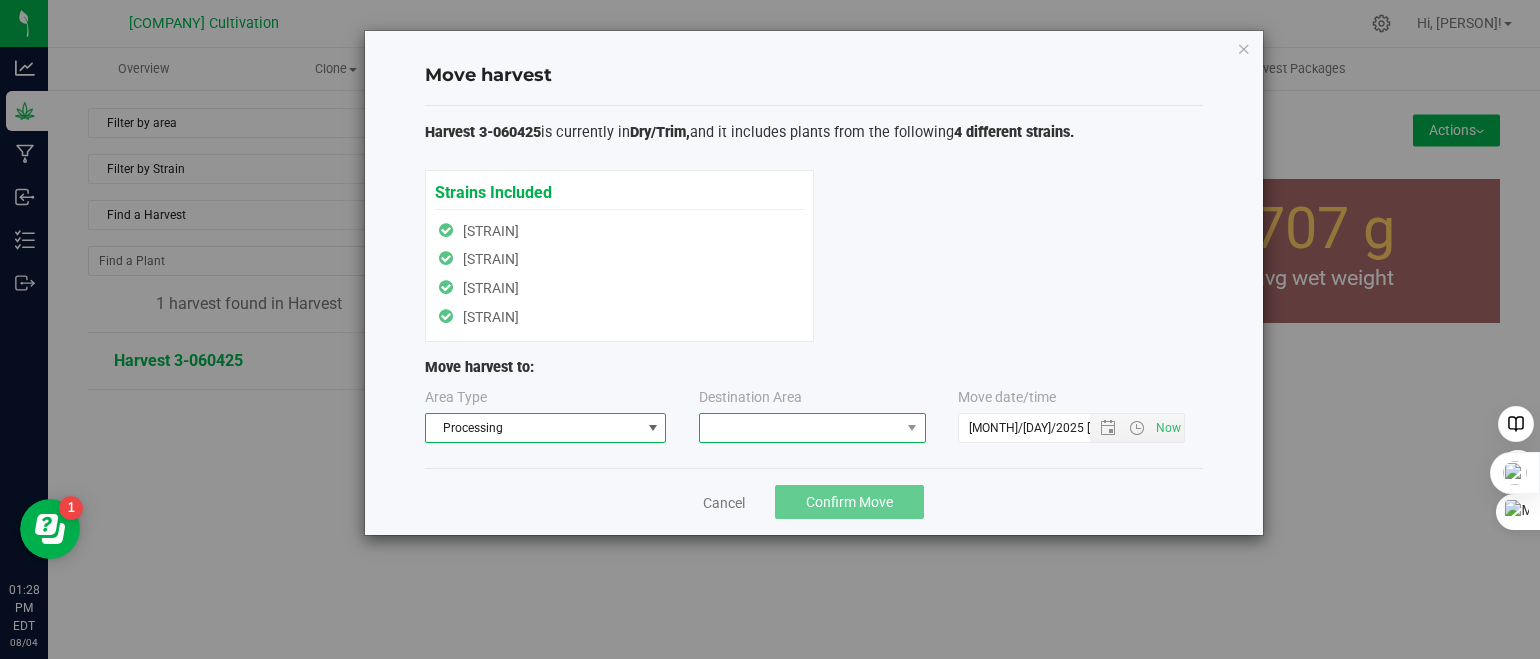 click at bounding box center (800, 428) 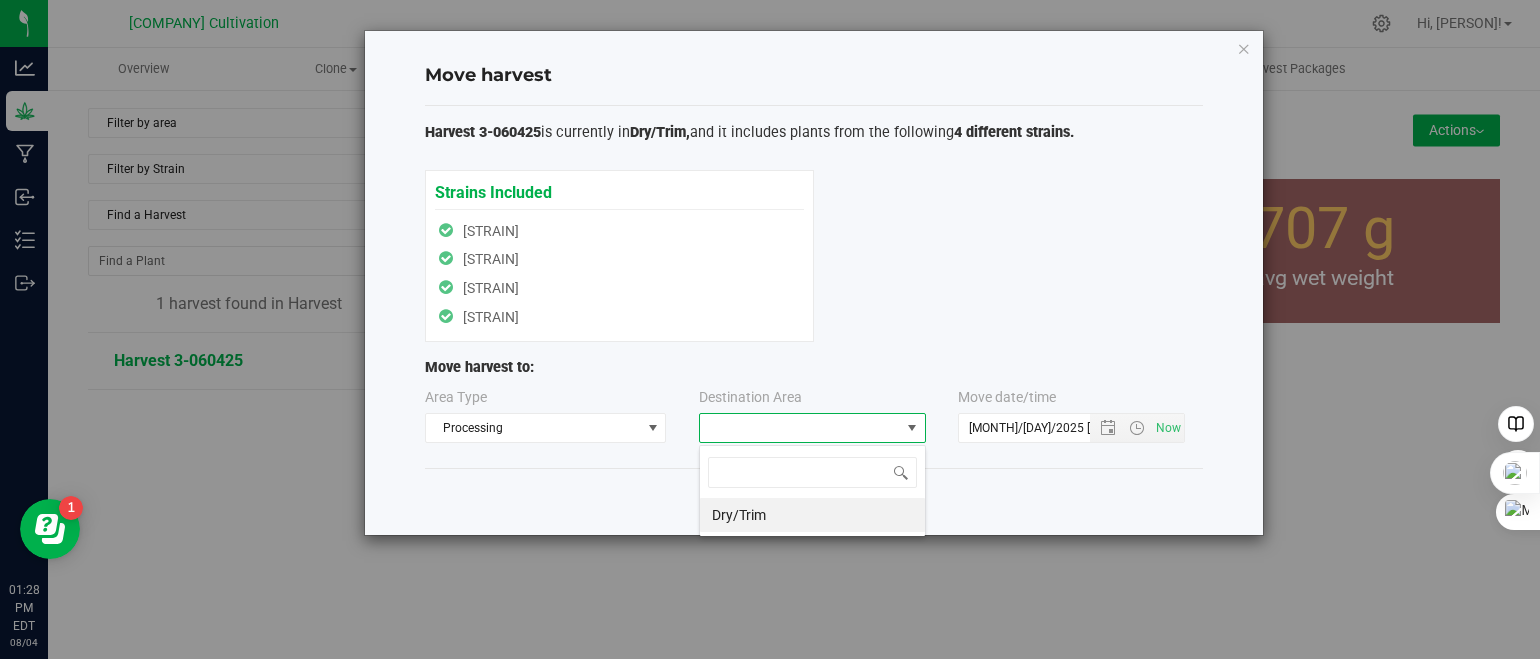 scroll, scrollTop: 99970, scrollLeft: 99772, axis: both 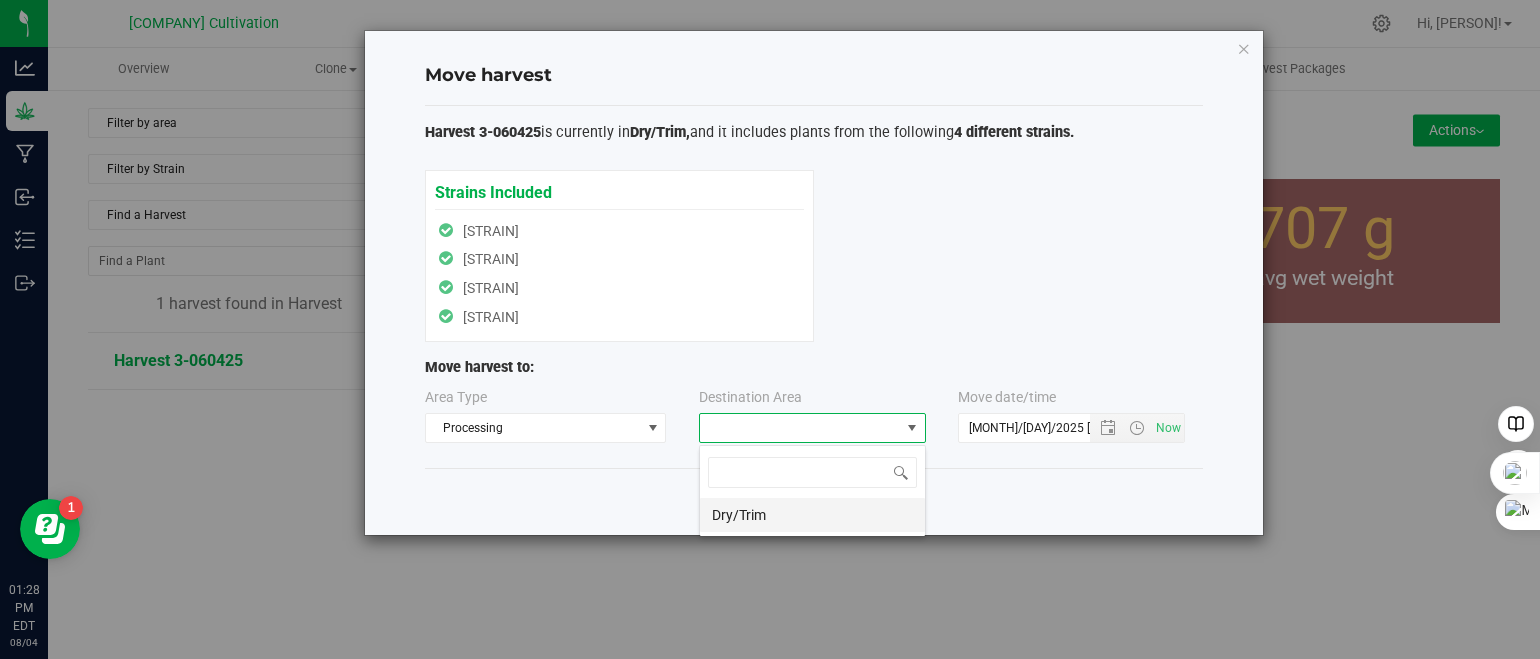 click on "Dry/Trim" at bounding box center (812, 515) 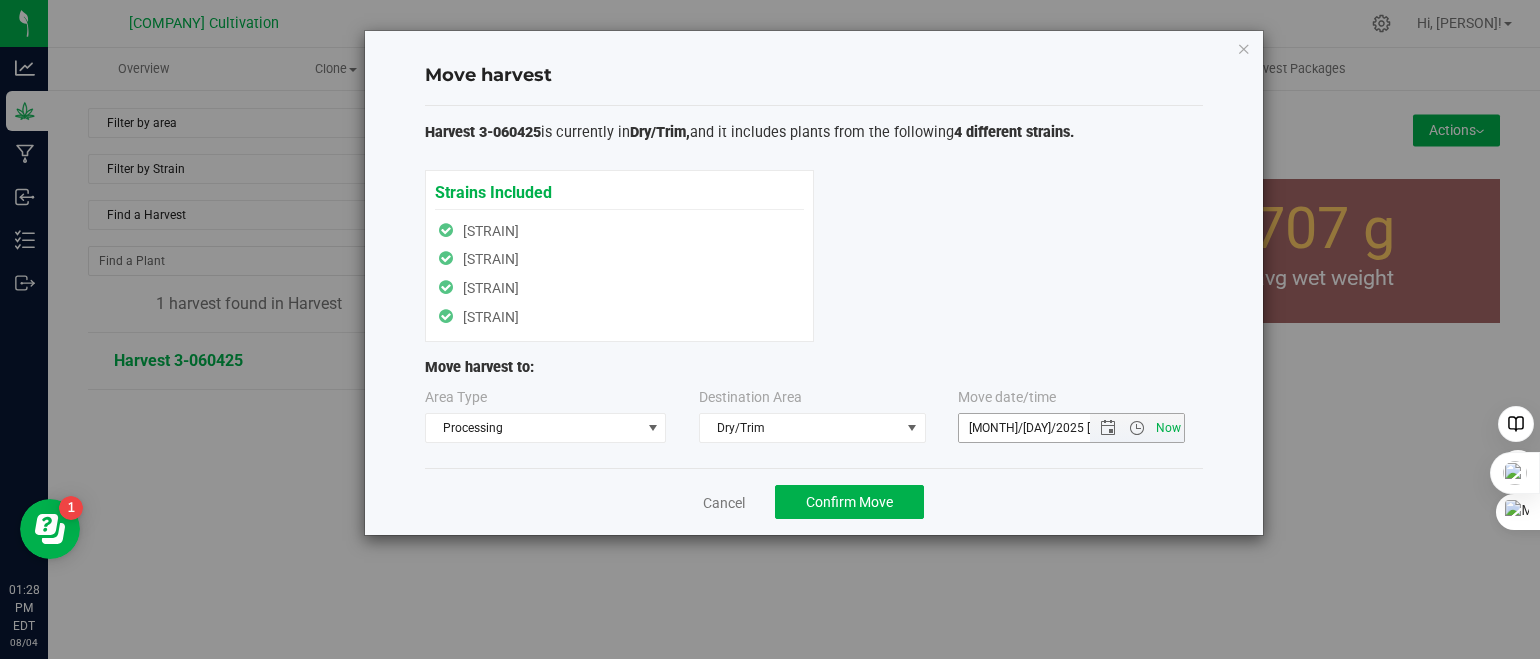 click on "Now" at bounding box center (1169, 428) 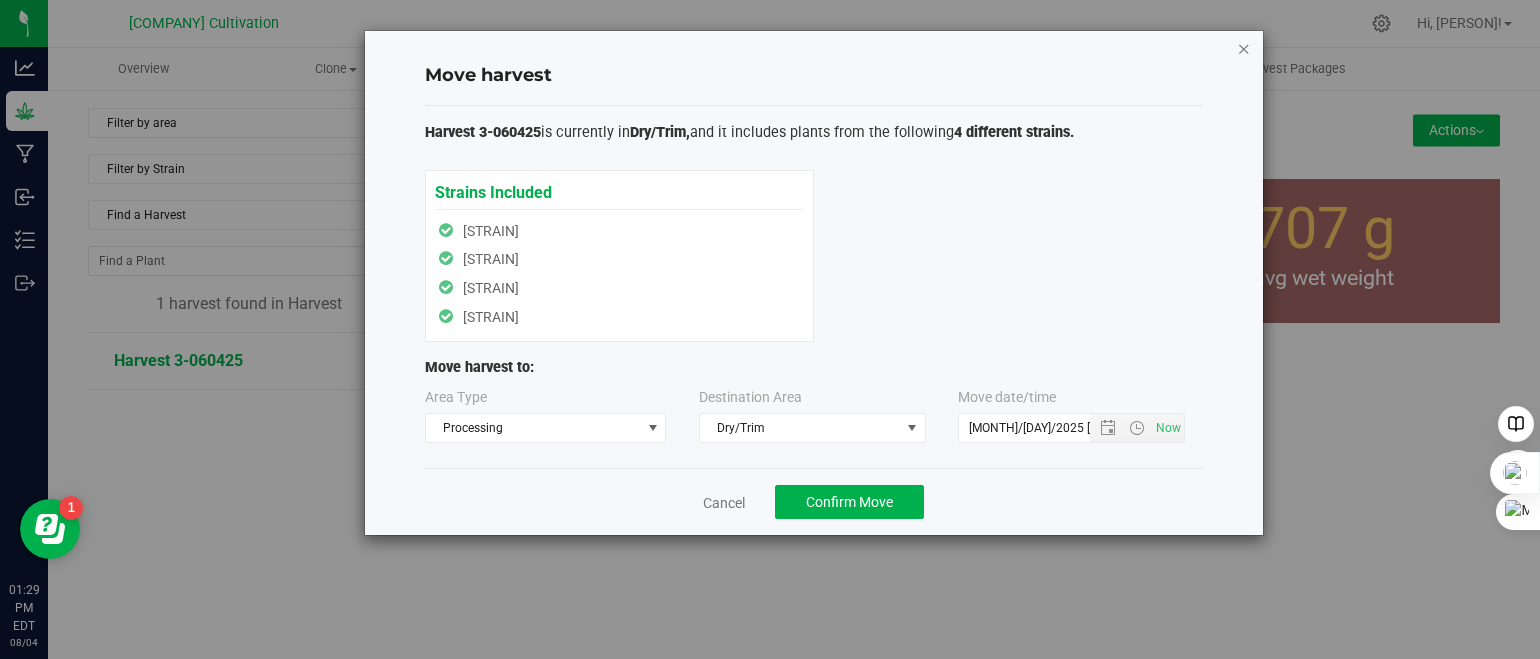 click at bounding box center [1244, 48] 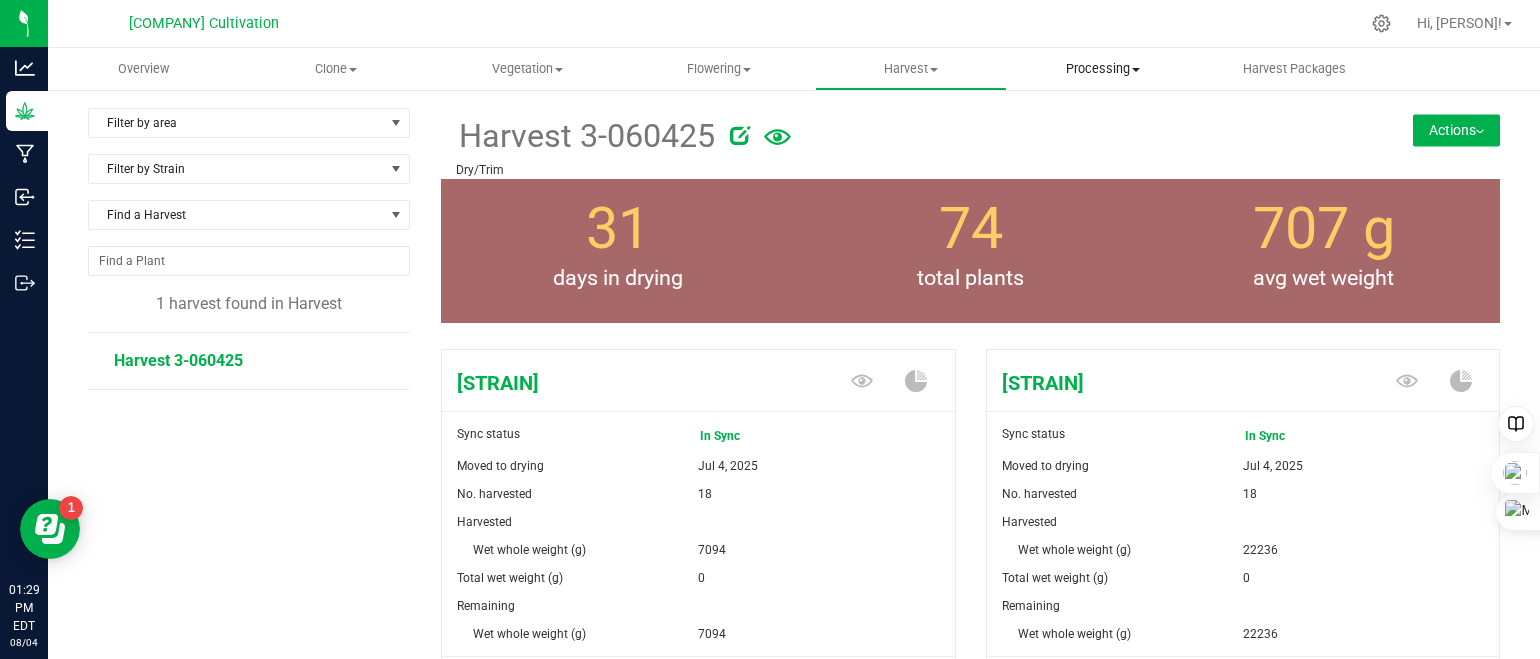 click at bounding box center (1136, 70) 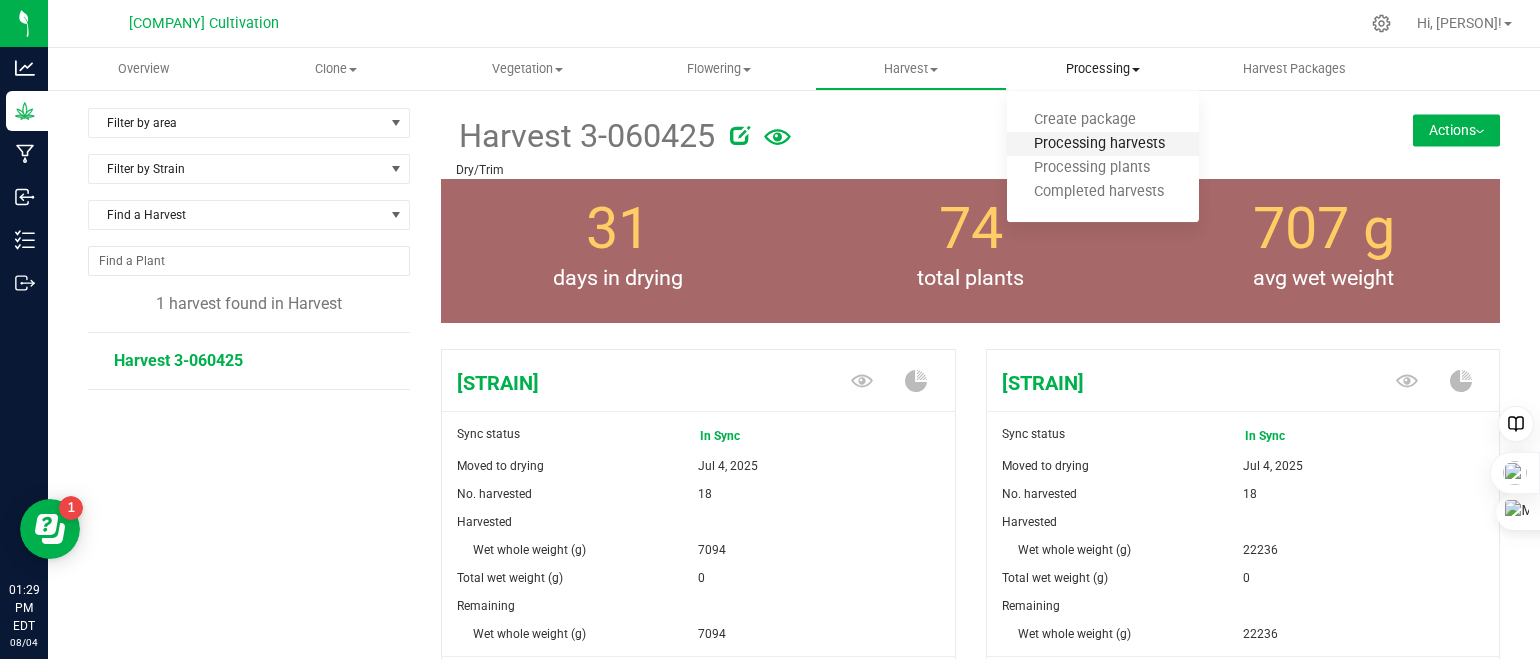 click on "Processing harvests" at bounding box center [1099, 144] 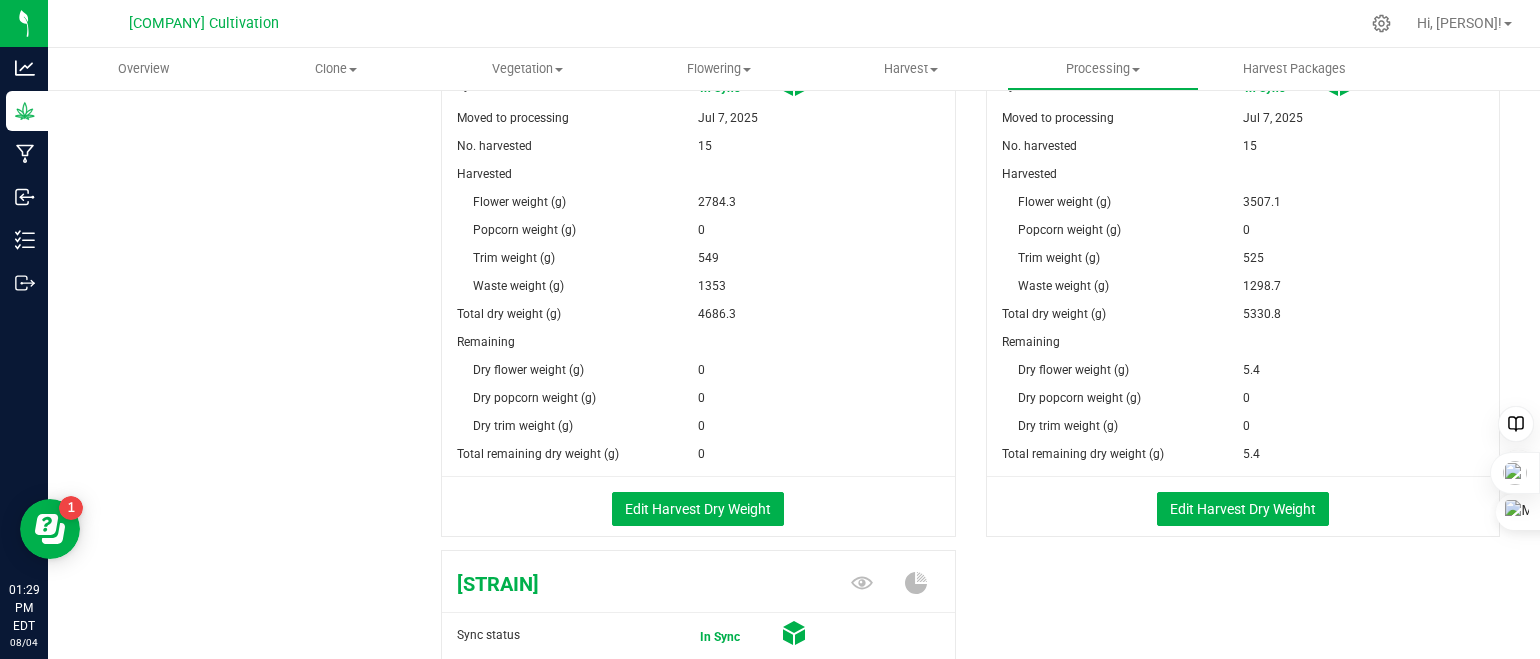 scroll, scrollTop: 1000, scrollLeft: 0, axis: vertical 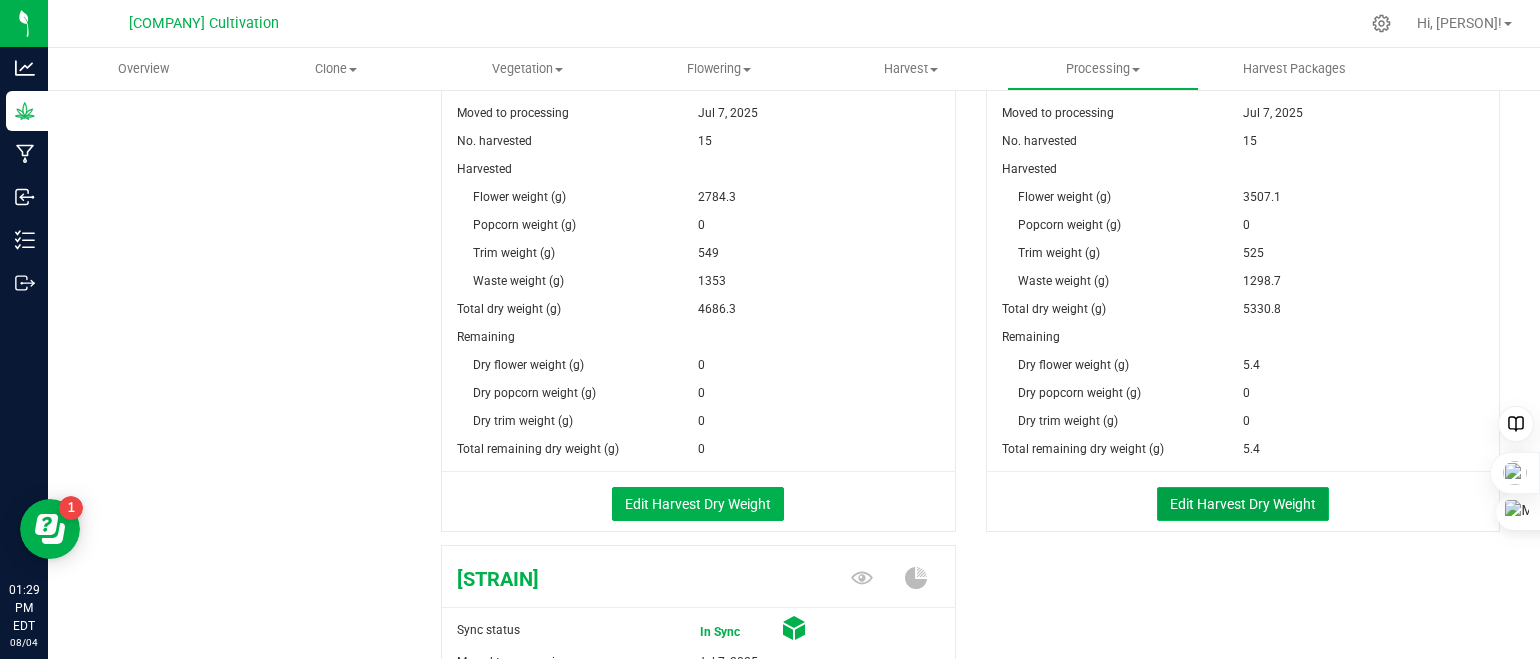 click on "Edit Harvest Dry Weight" at bounding box center (1243, 504) 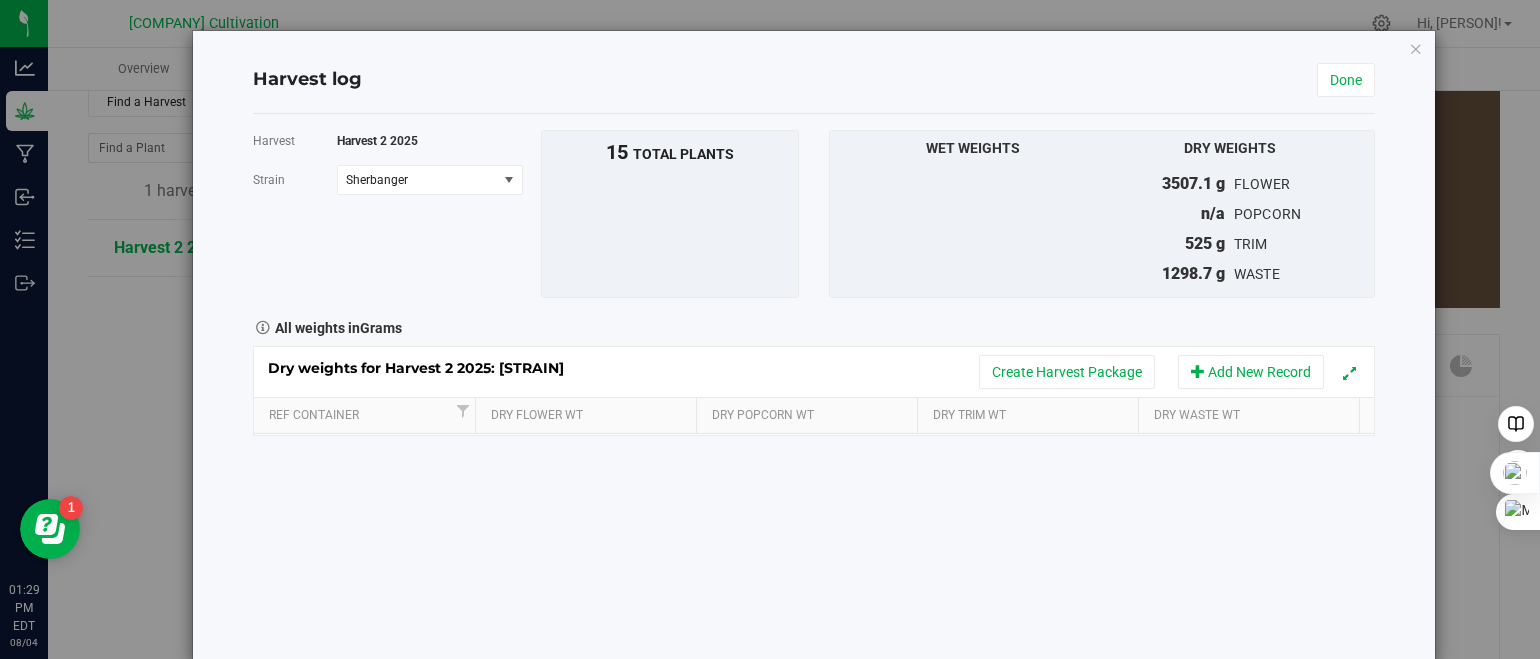 scroll, scrollTop: 1000, scrollLeft: 0, axis: vertical 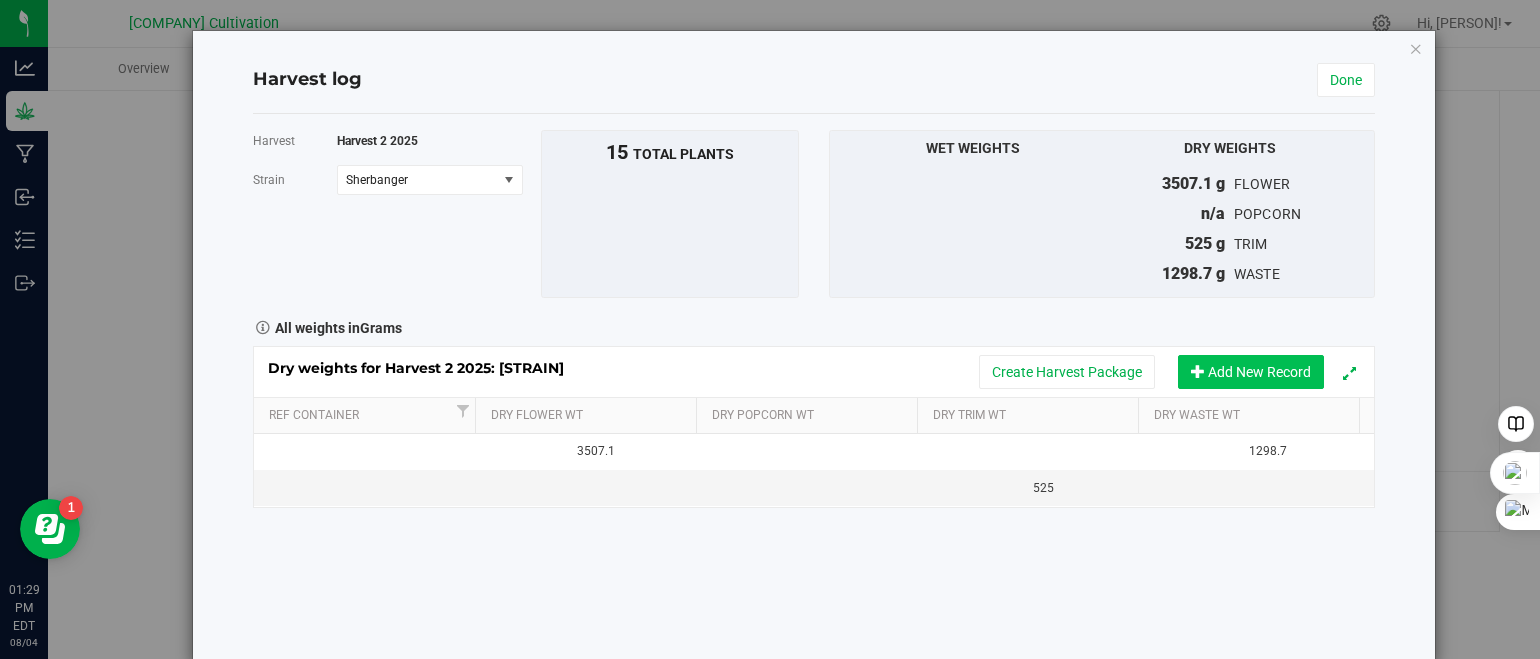 click on "Add New Record" at bounding box center (1251, 372) 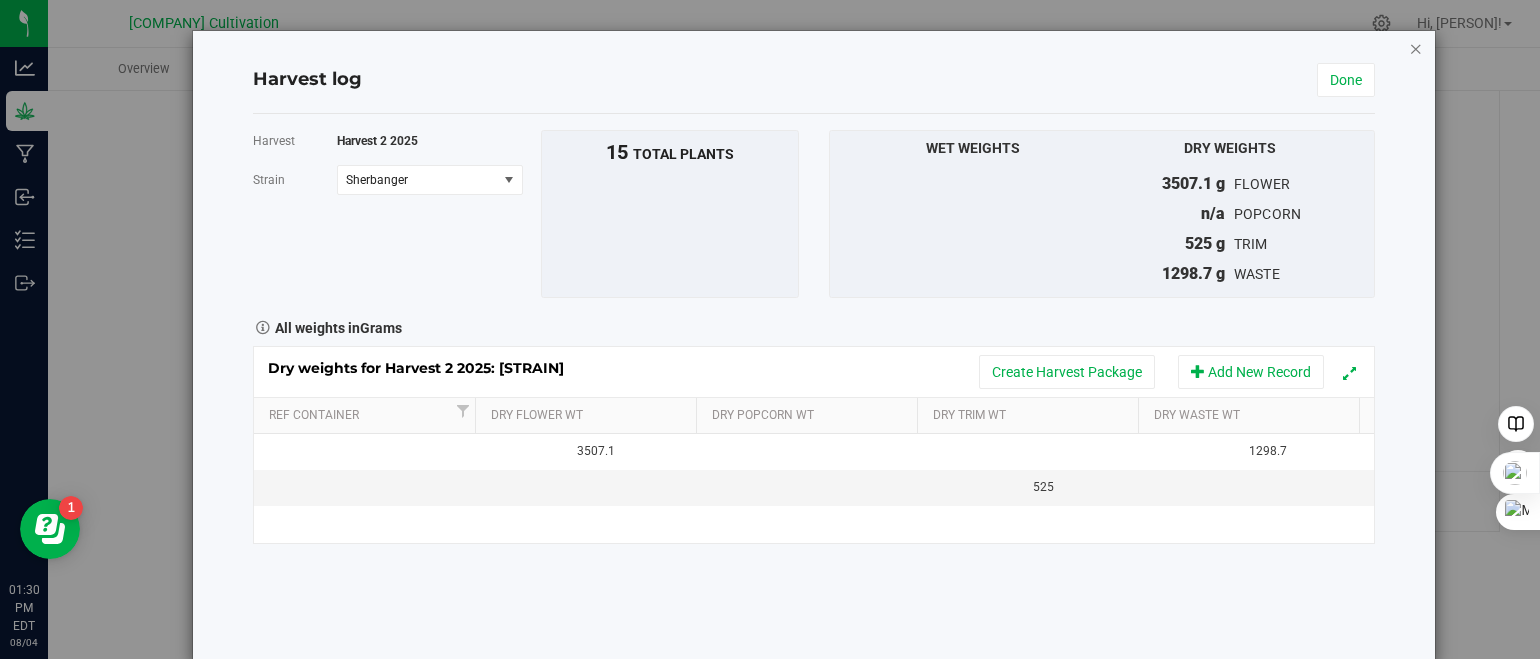 click at bounding box center (1416, 48) 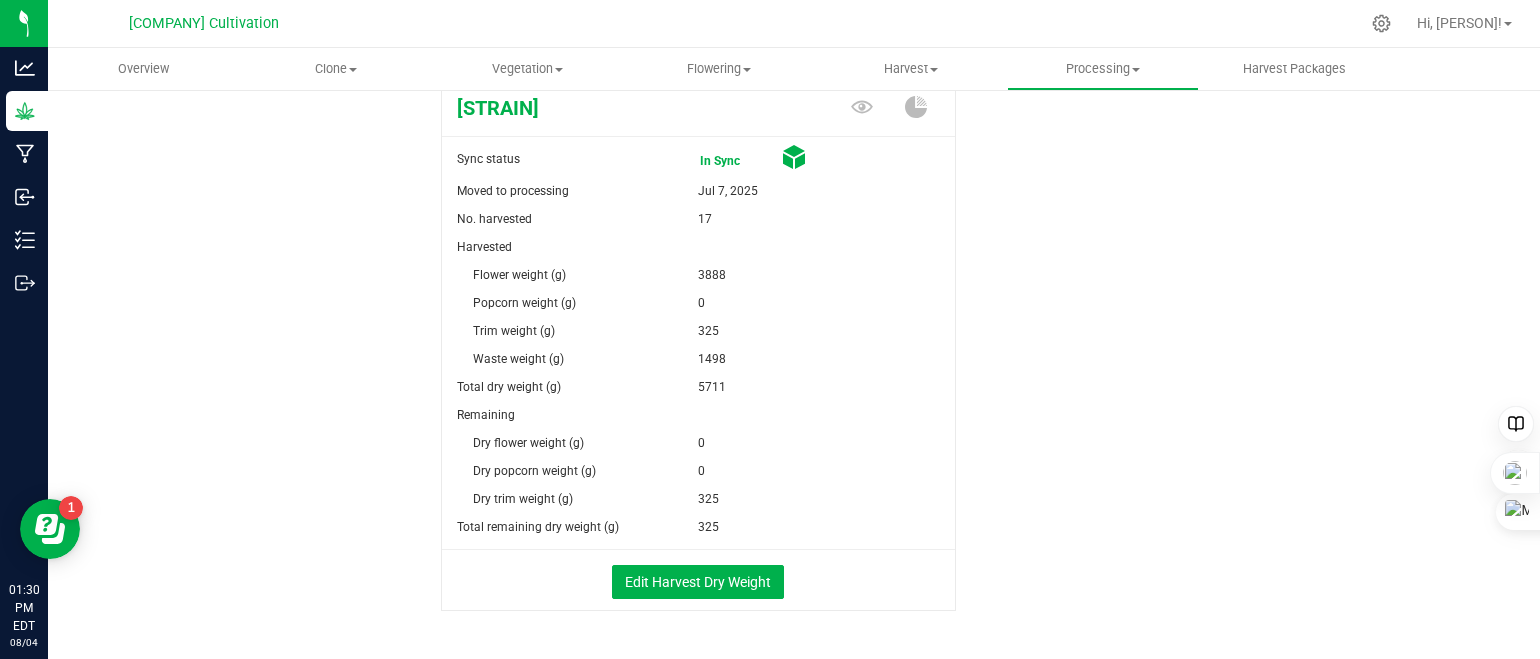 scroll, scrollTop: 1500, scrollLeft: 0, axis: vertical 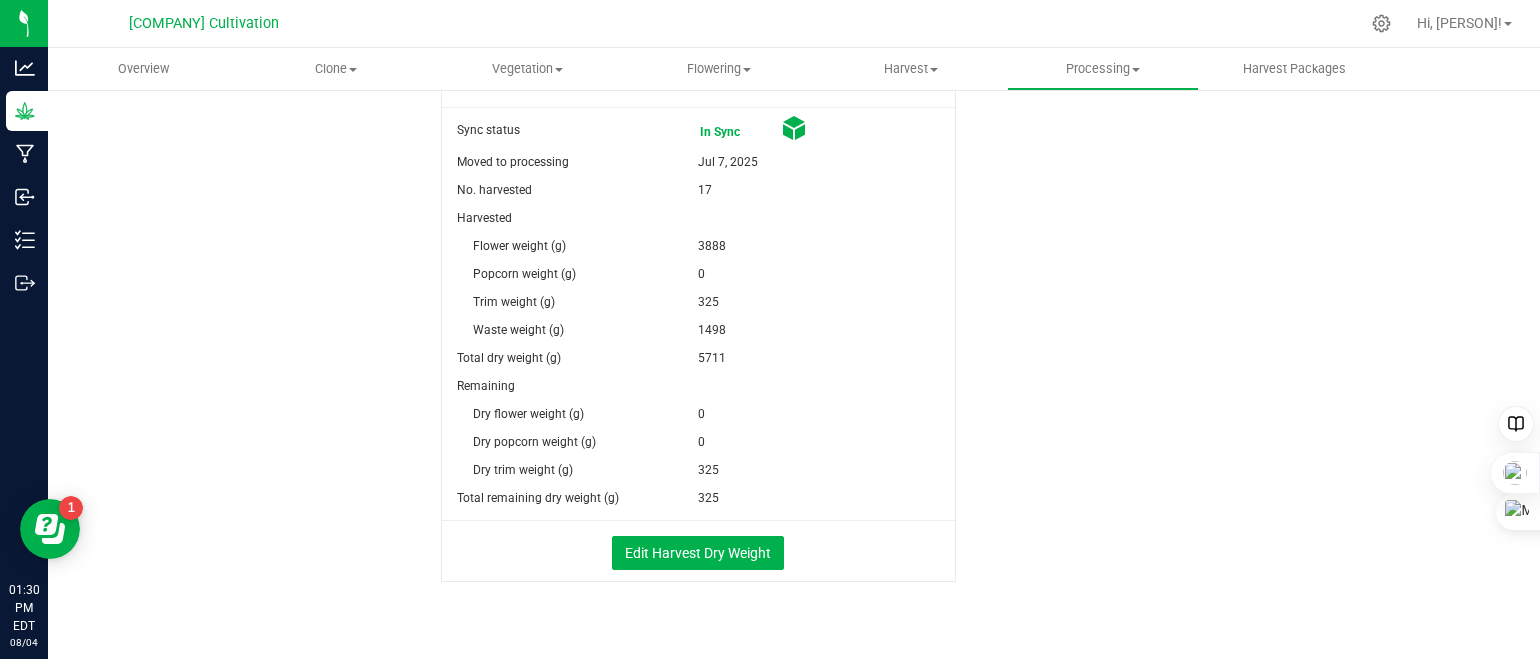 drag, startPoint x: 715, startPoint y: 494, endPoint x: 688, endPoint y: 495, distance: 27.018513 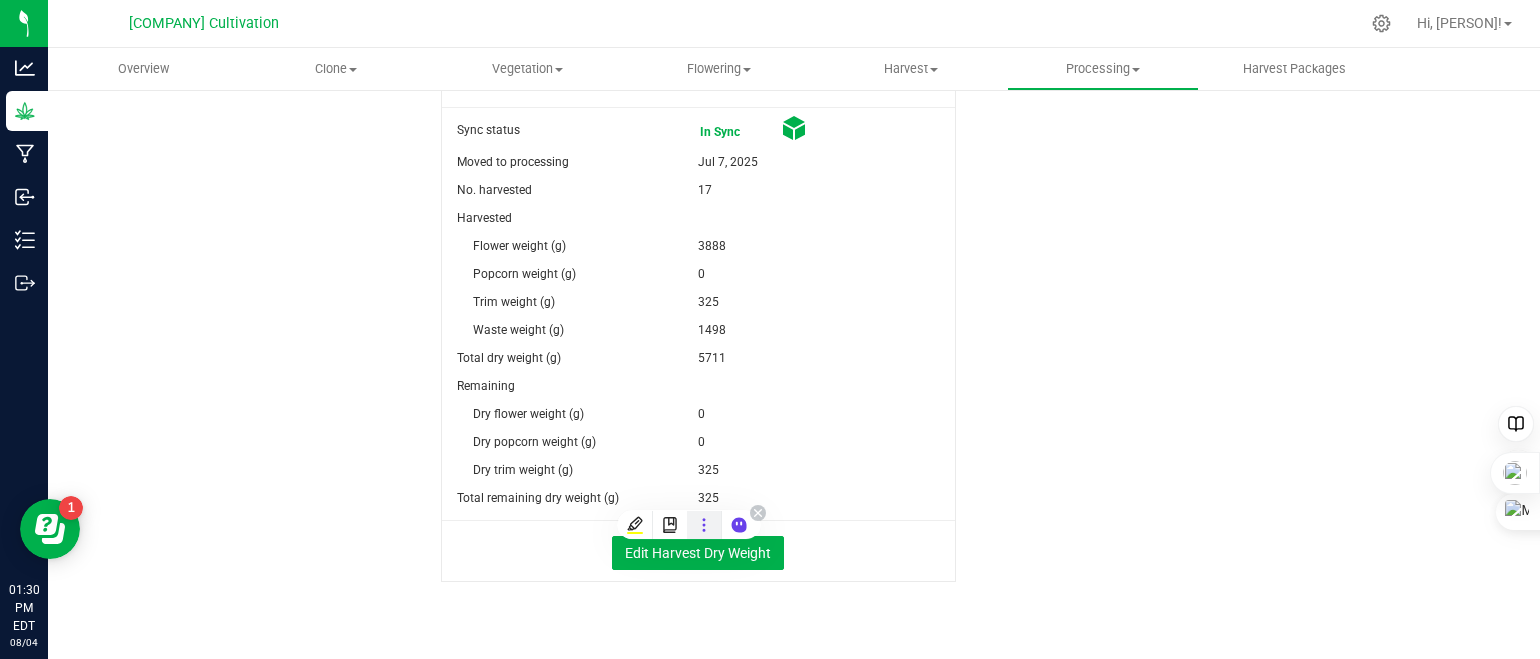 copy on "325" 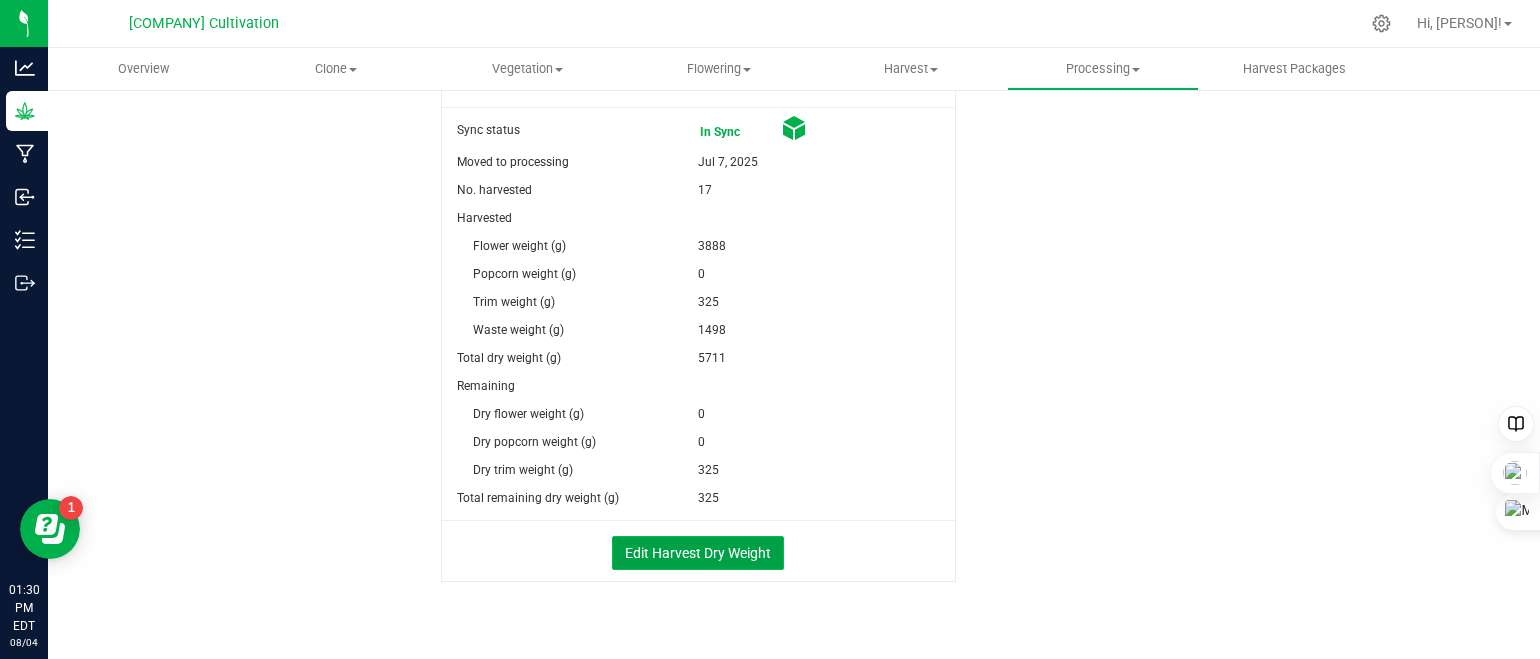 click on "Edit Harvest Dry Weight" at bounding box center [698, 553] 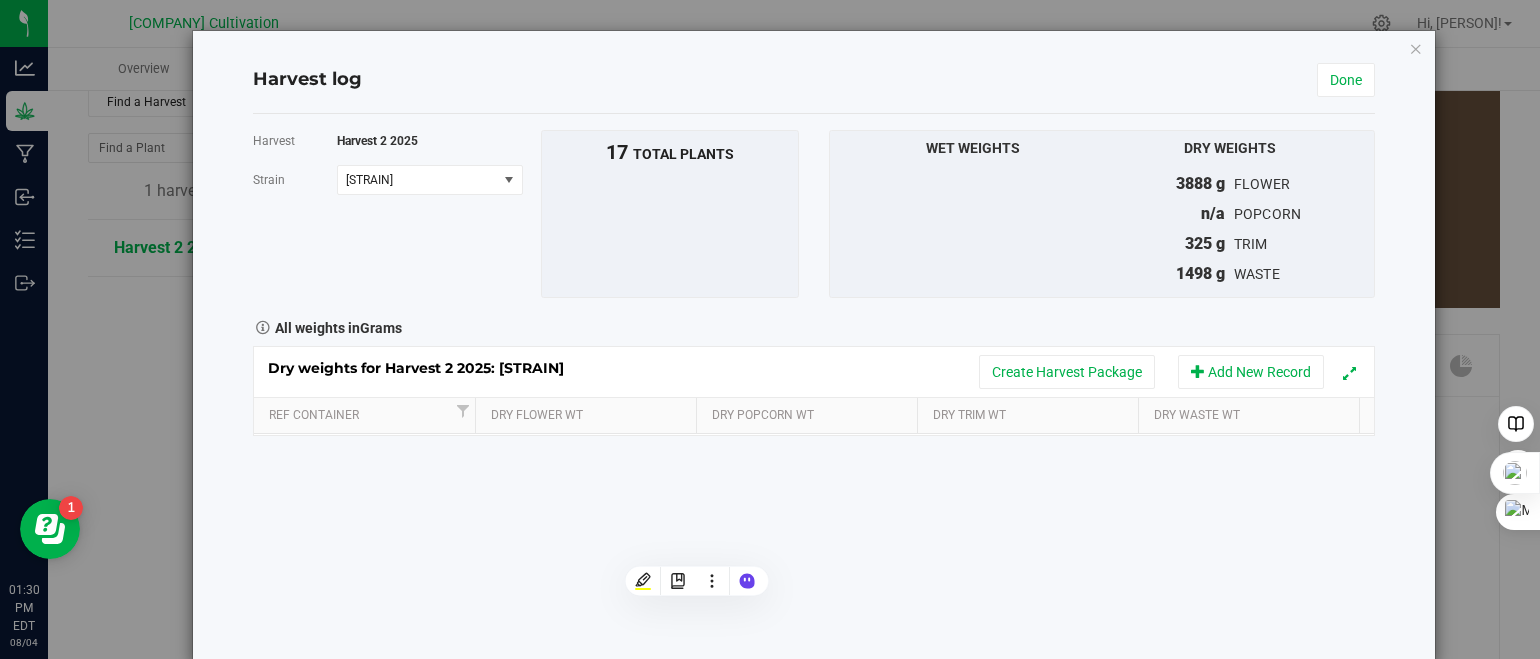 scroll, scrollTop: 1500, scrollLeft: 0, axis: vertical 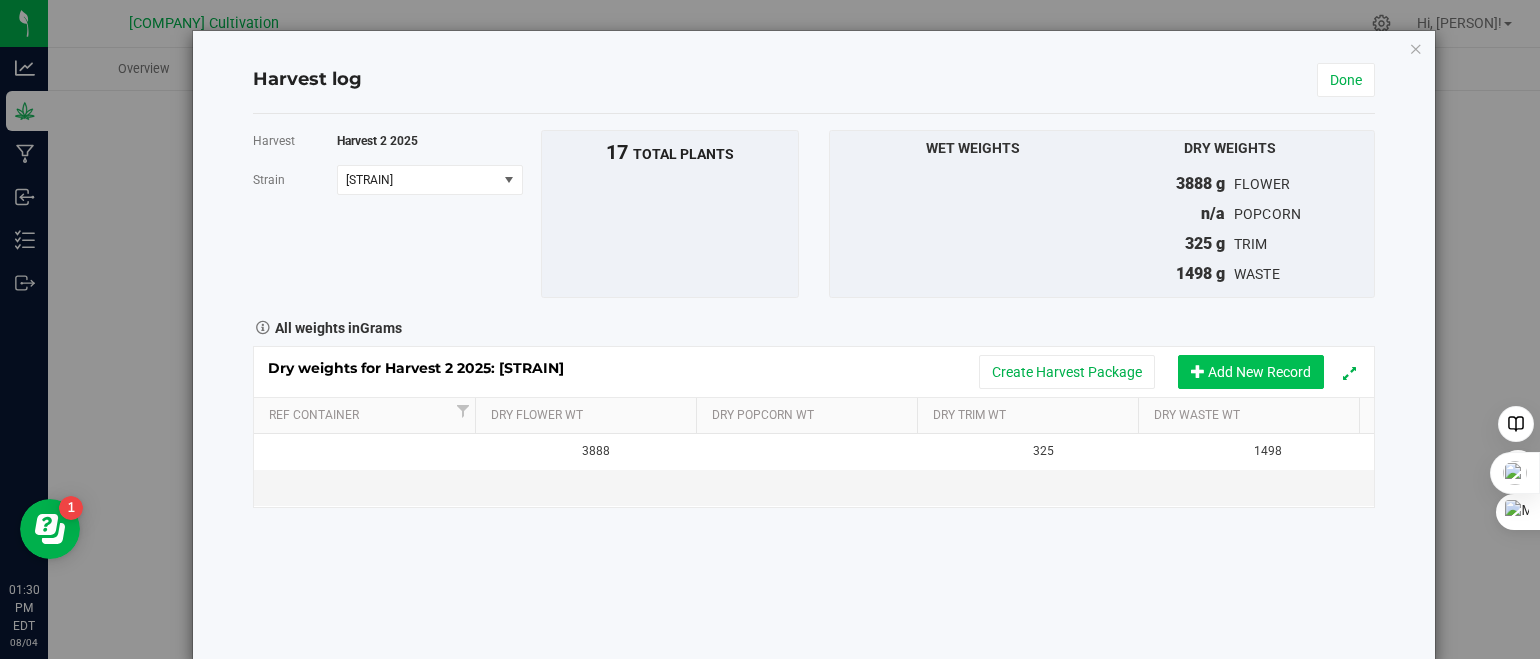 click on "Add New Record" at bounding box center [1251, 372] 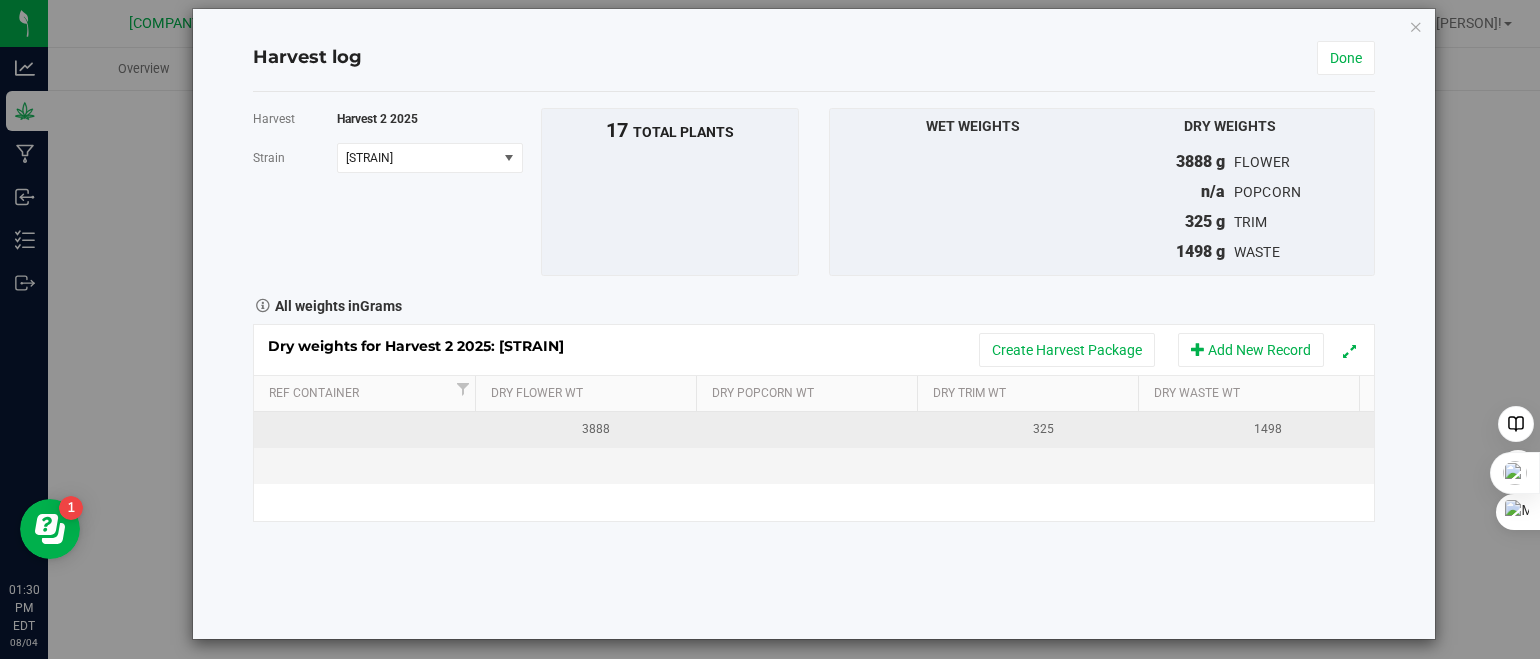 scroll, scrollTop: 32, scrollLeft: 0, axis: vertical 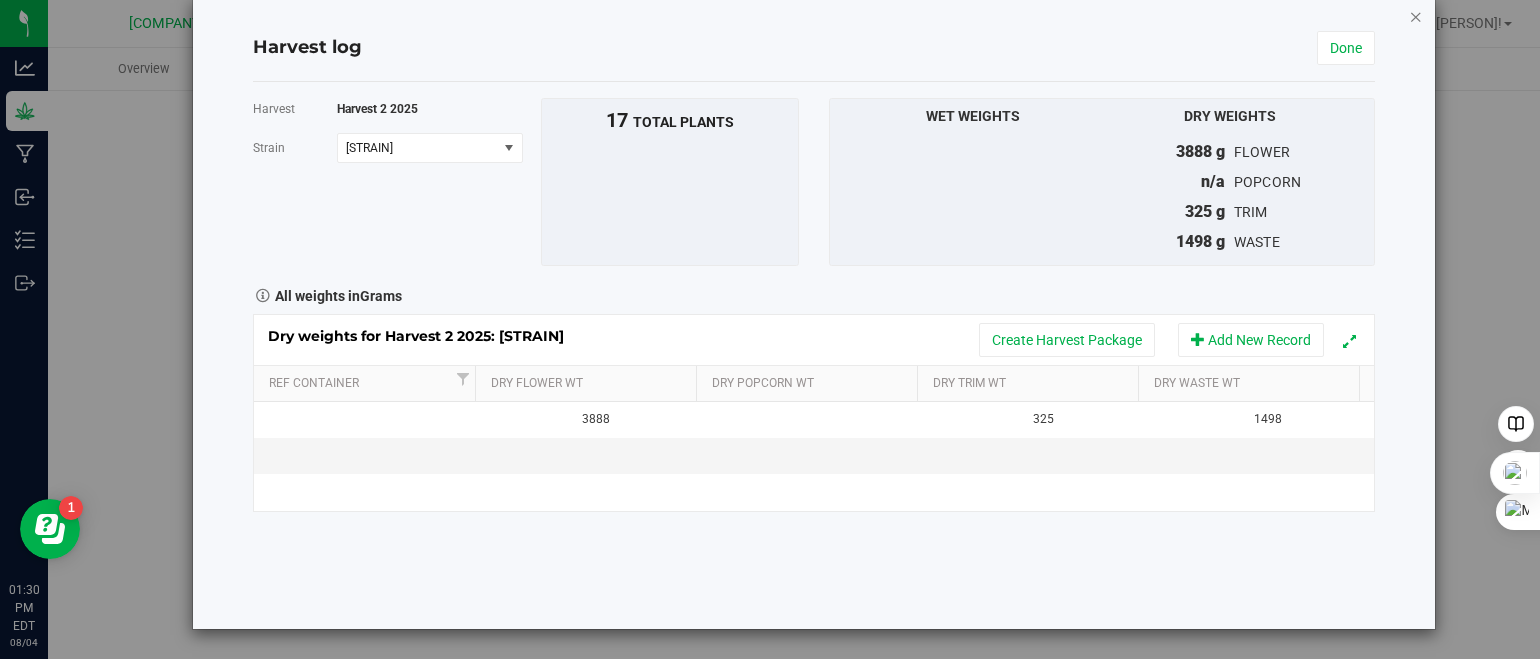 click at bounding box center [1416, 16] 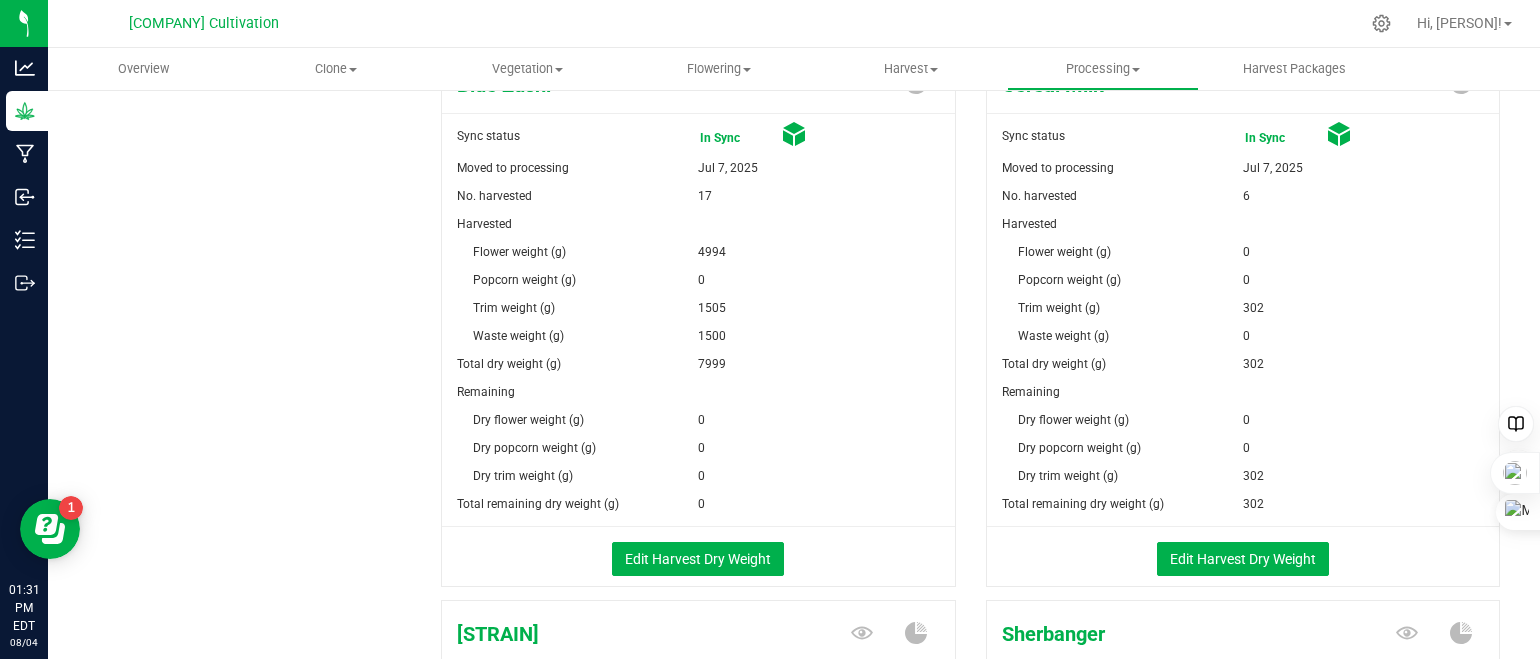 scroll, scrollTop: 400, scrollLeft: 0, axis: vertical 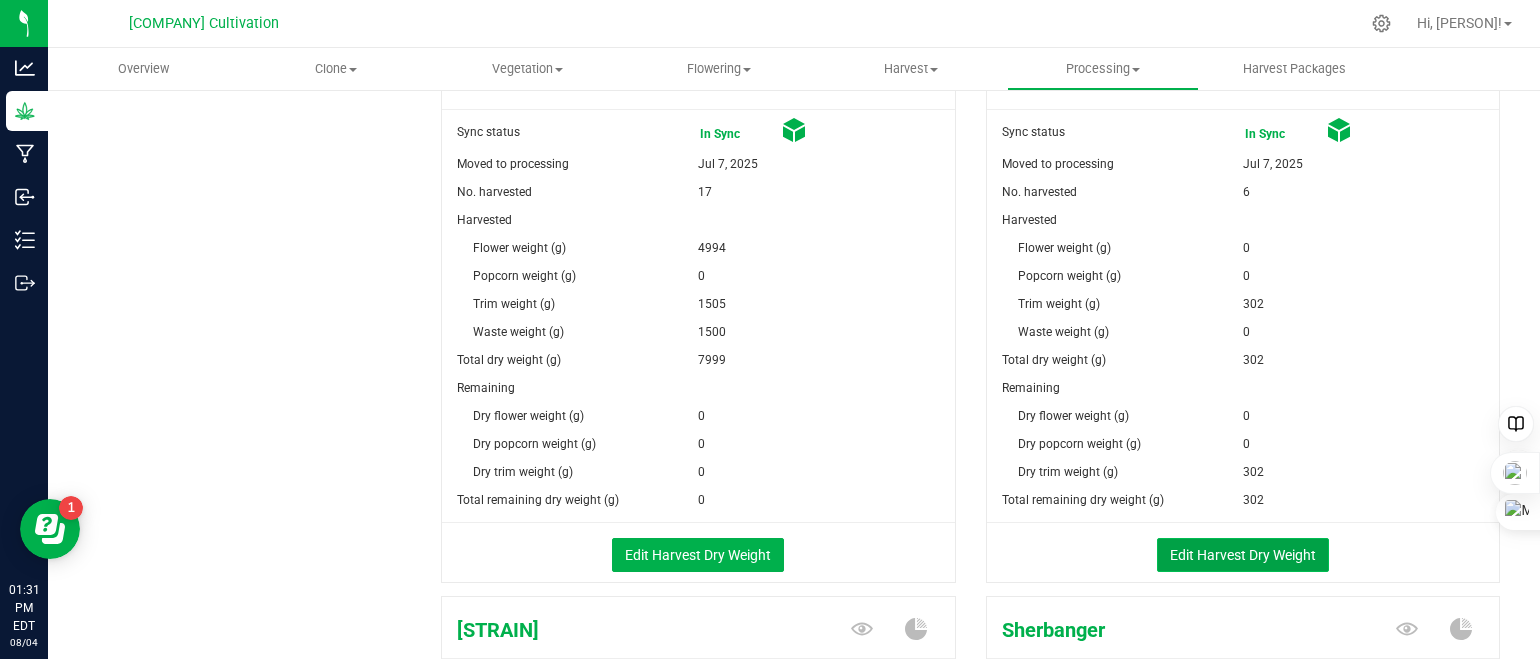 click on "Edit Harvest Dry Weight" at bounding box center (1243, 555) 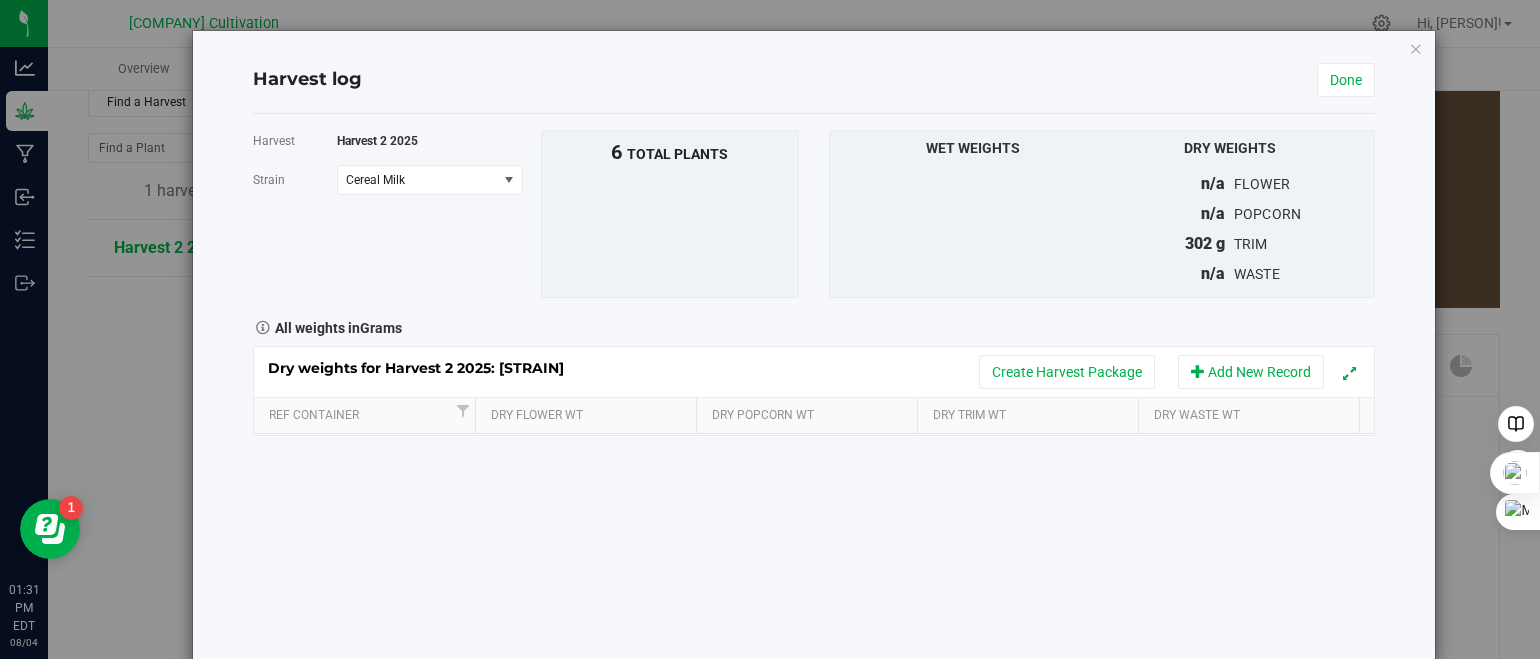 scroll, scrollTop: 400, scrollLeft: 0, axis: vertical 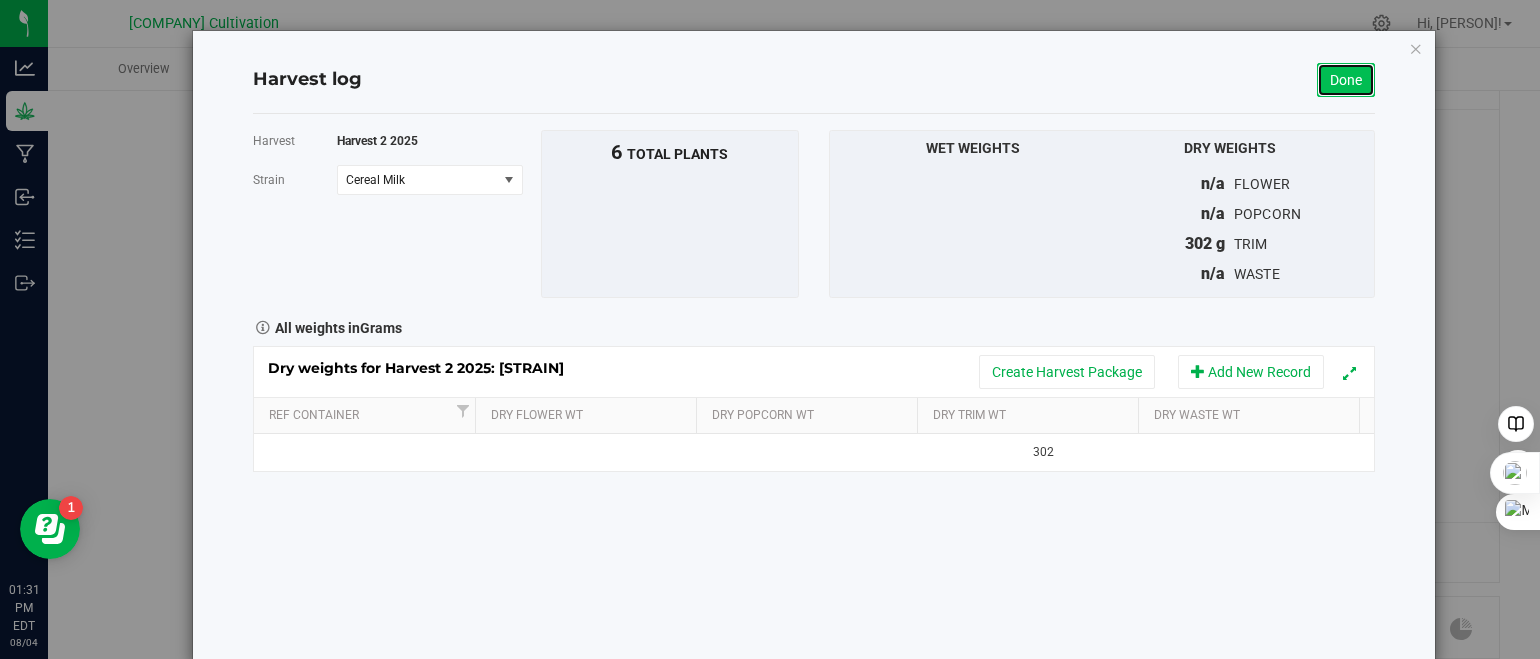 click on "Done" at bounding box center [1346, 80] 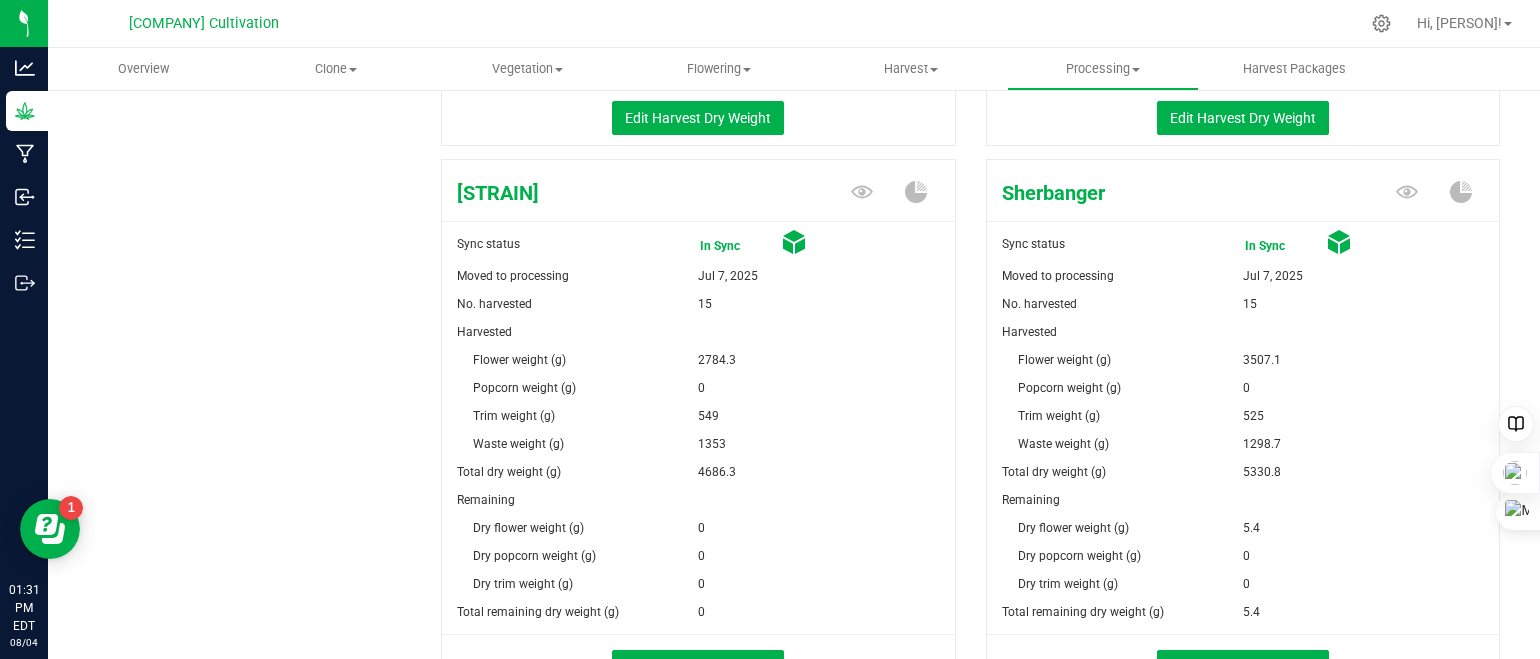 scroll, scrollTop: 800, scrollLeft: 0, axis: vertical 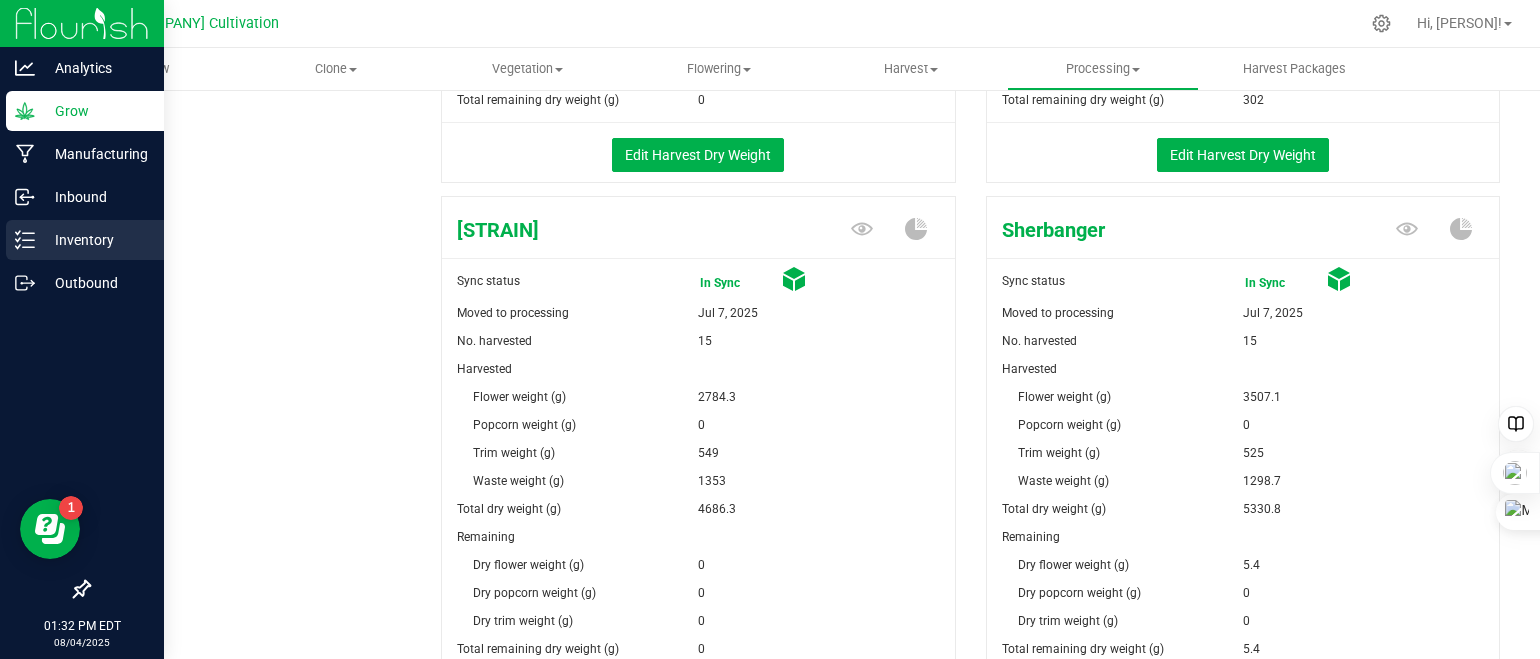 click 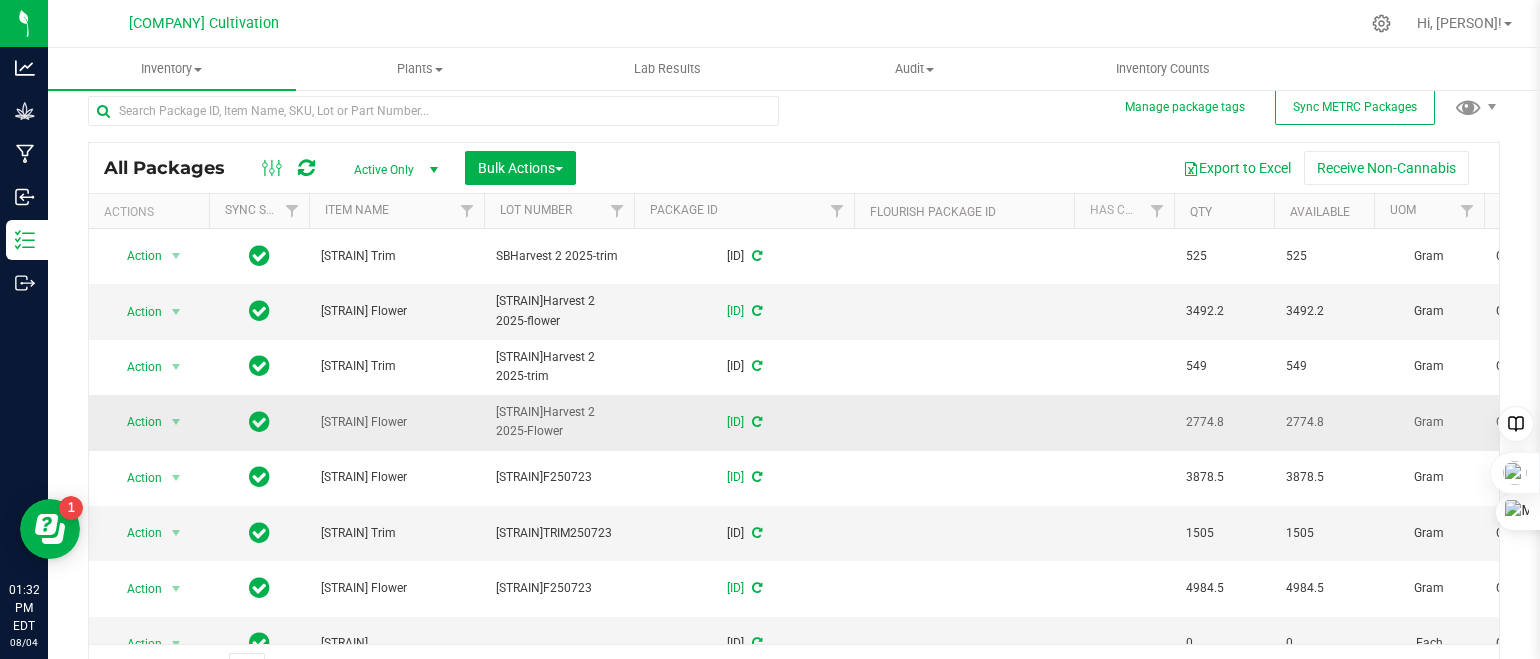 scroll, scrollTop: 0, scrollLeft: 0, axis: both 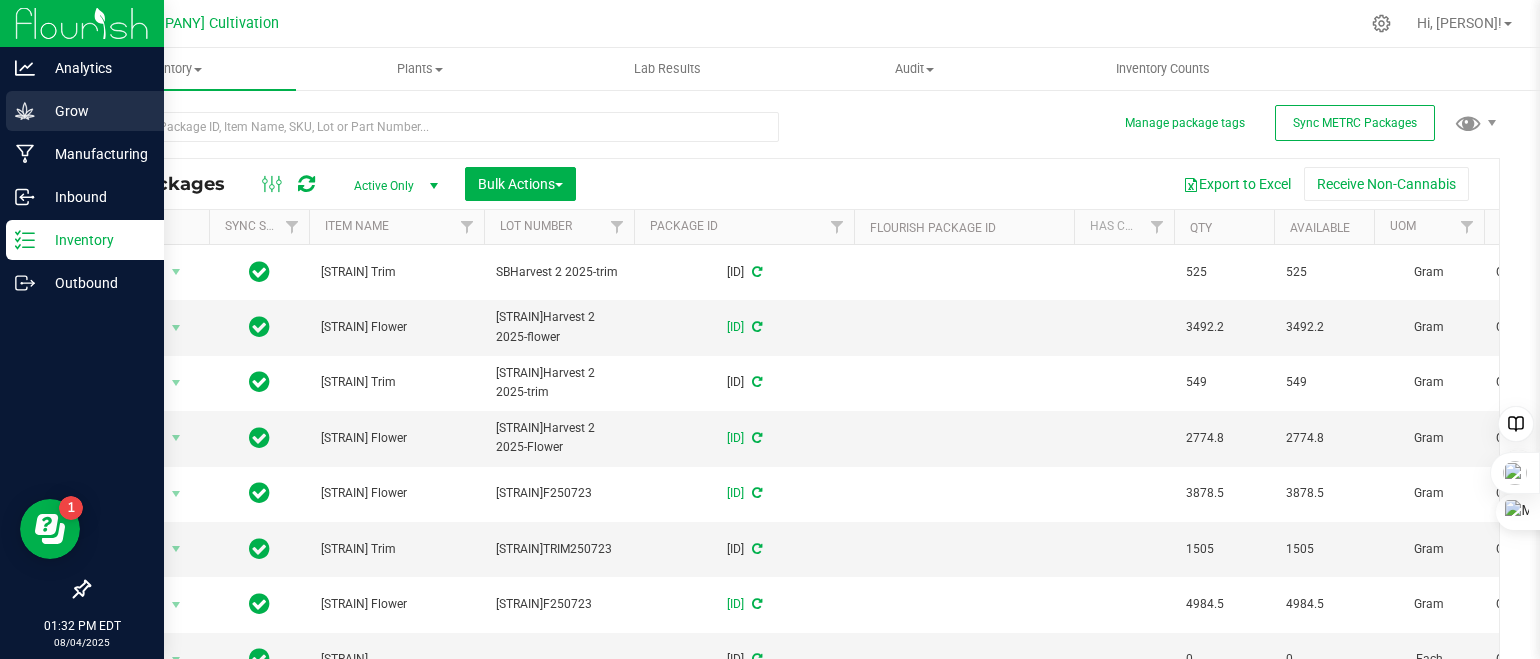 click 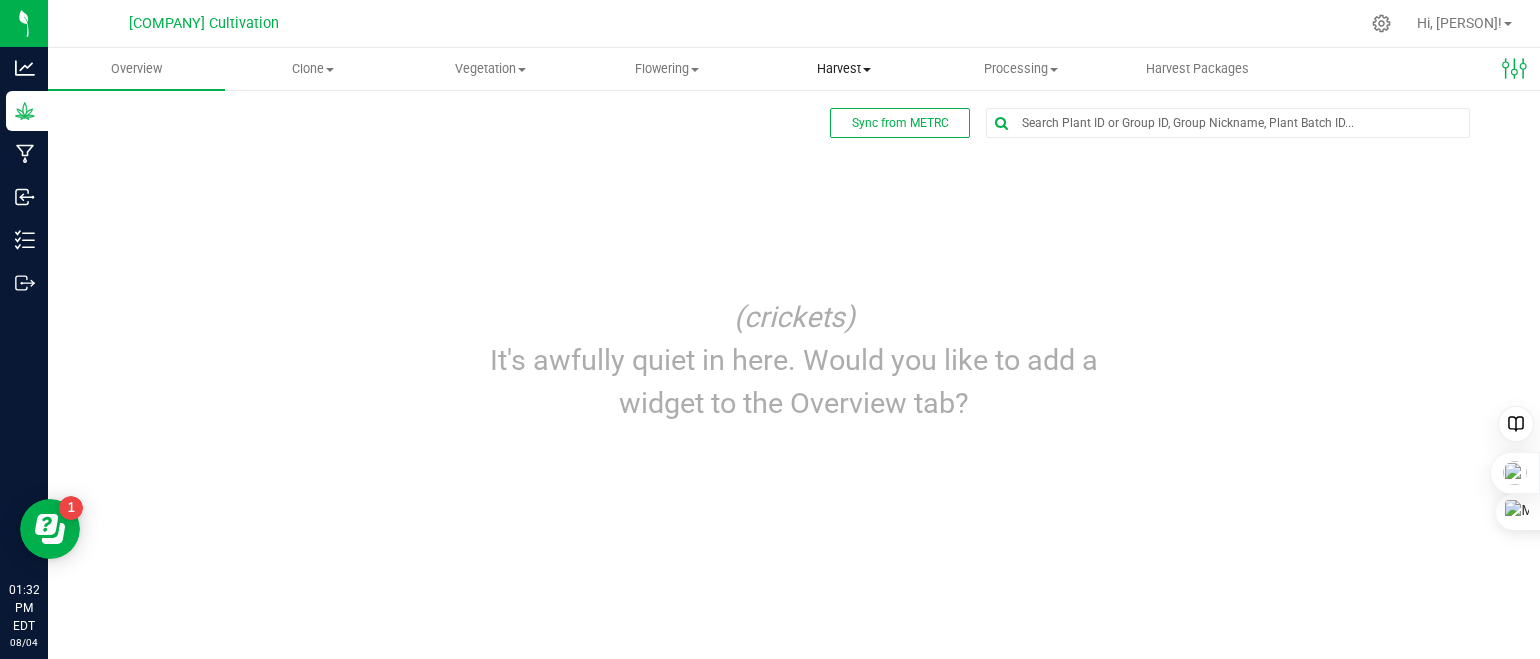 click at bounding box center (867, 70) 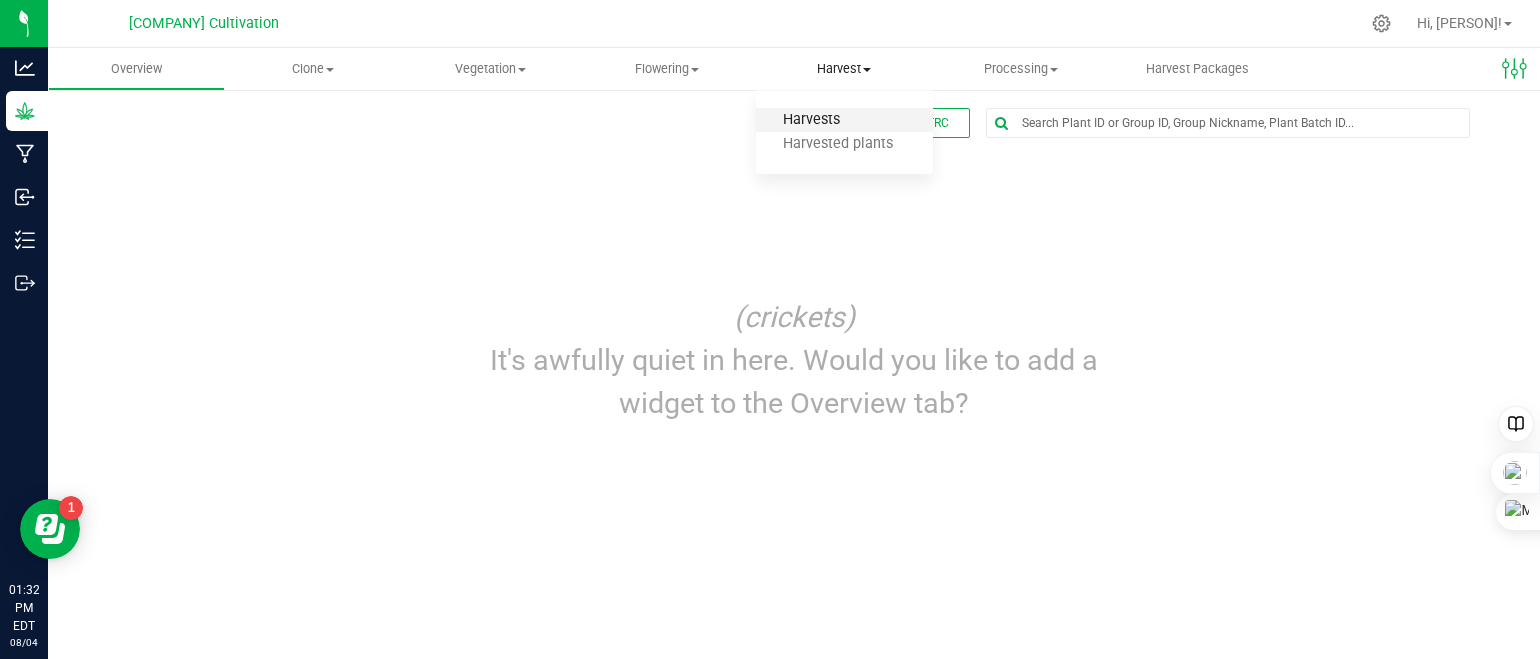 click on "Harvests" at bounding box center (811, 120) 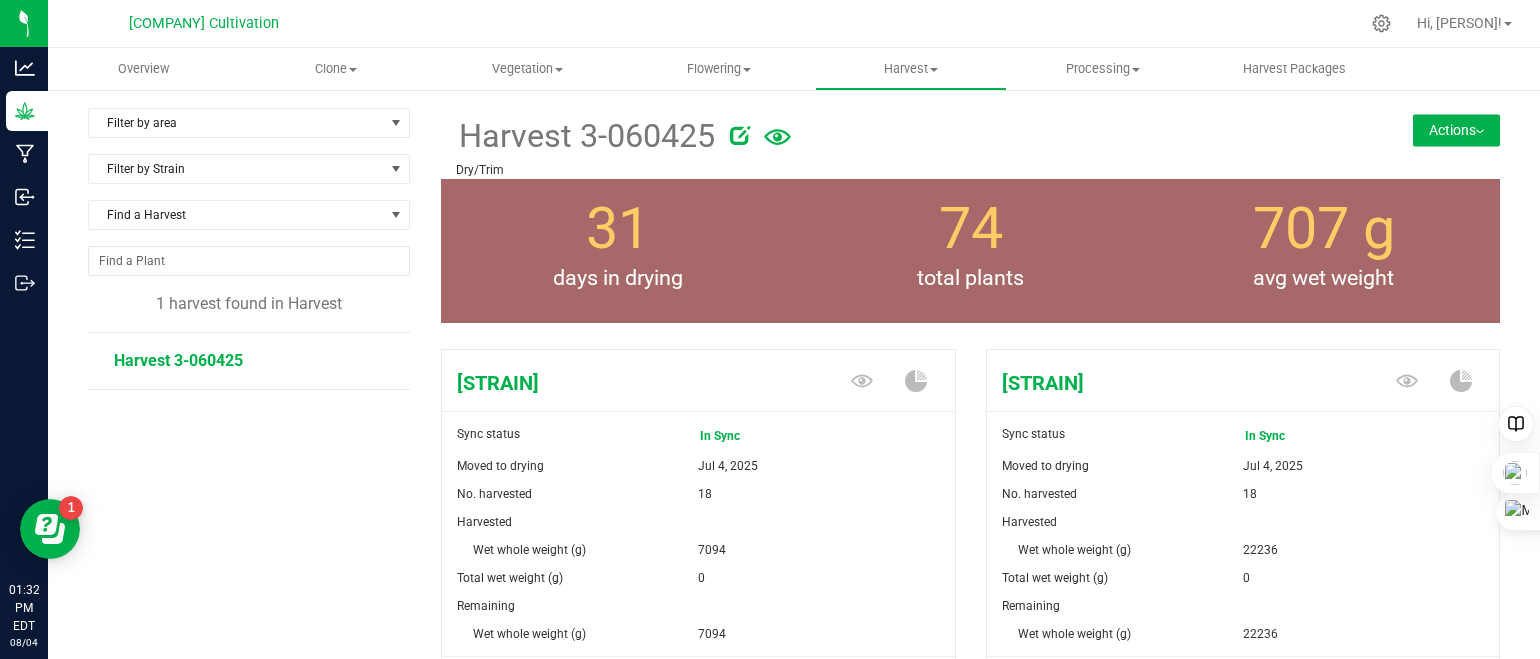 click on "Actions" at bounding box center (1456, 130) 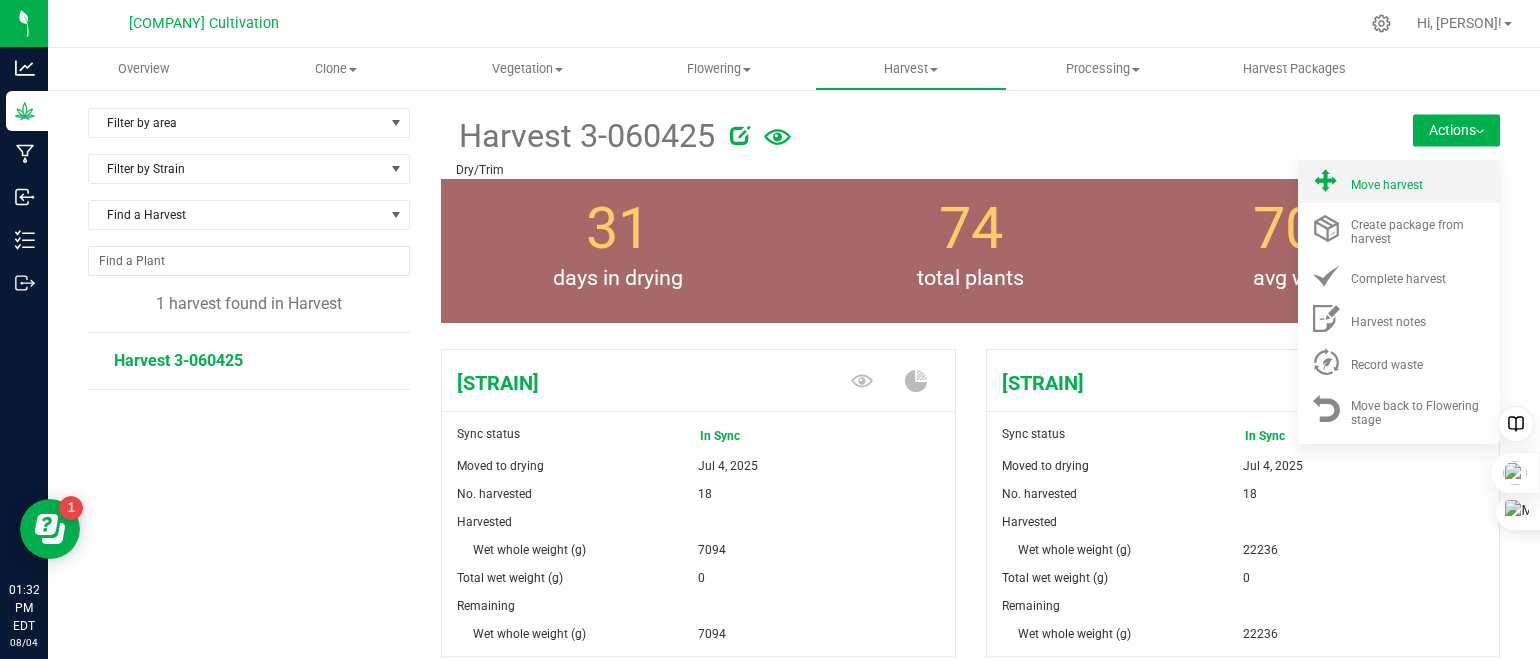 click on "Move harvest" at bounding box center (1387, 185) 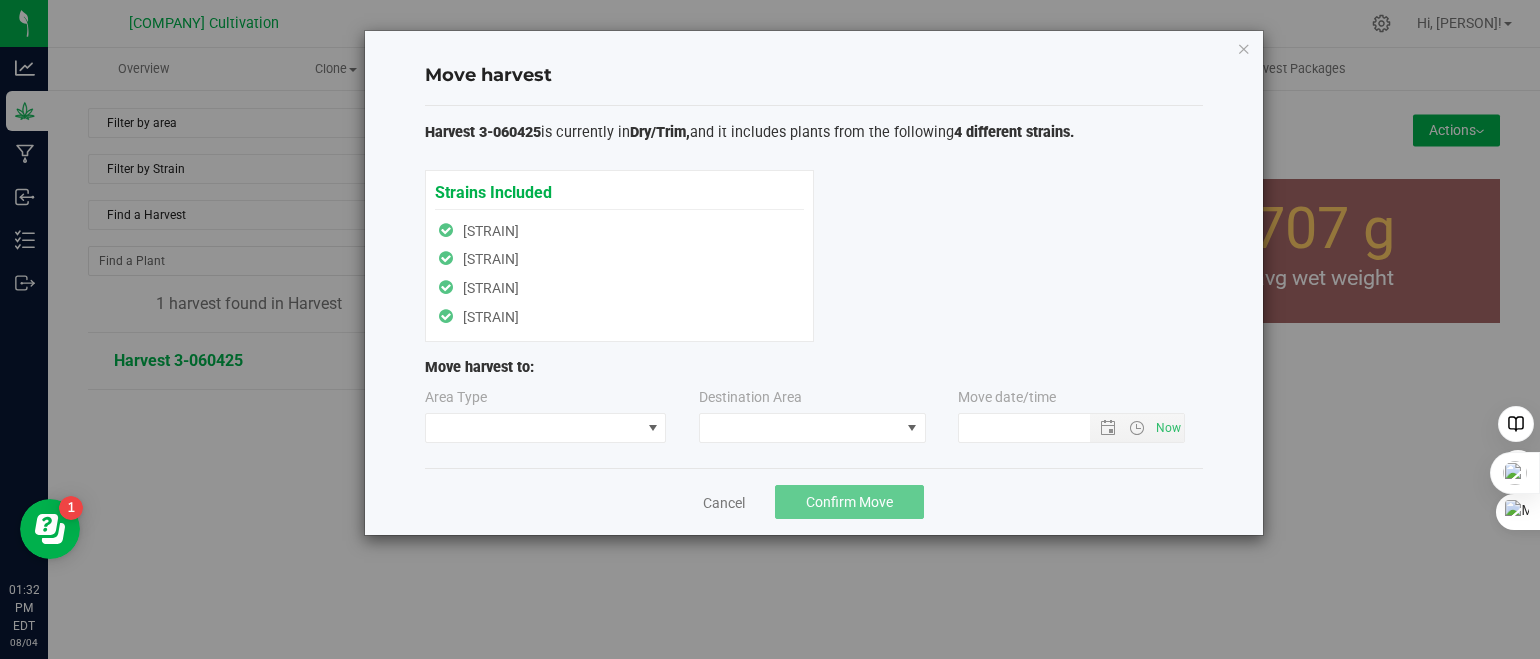 type on "[MONTH]/[DAY]/2025 [HOUR]:[MINUTE] [AMPM]" 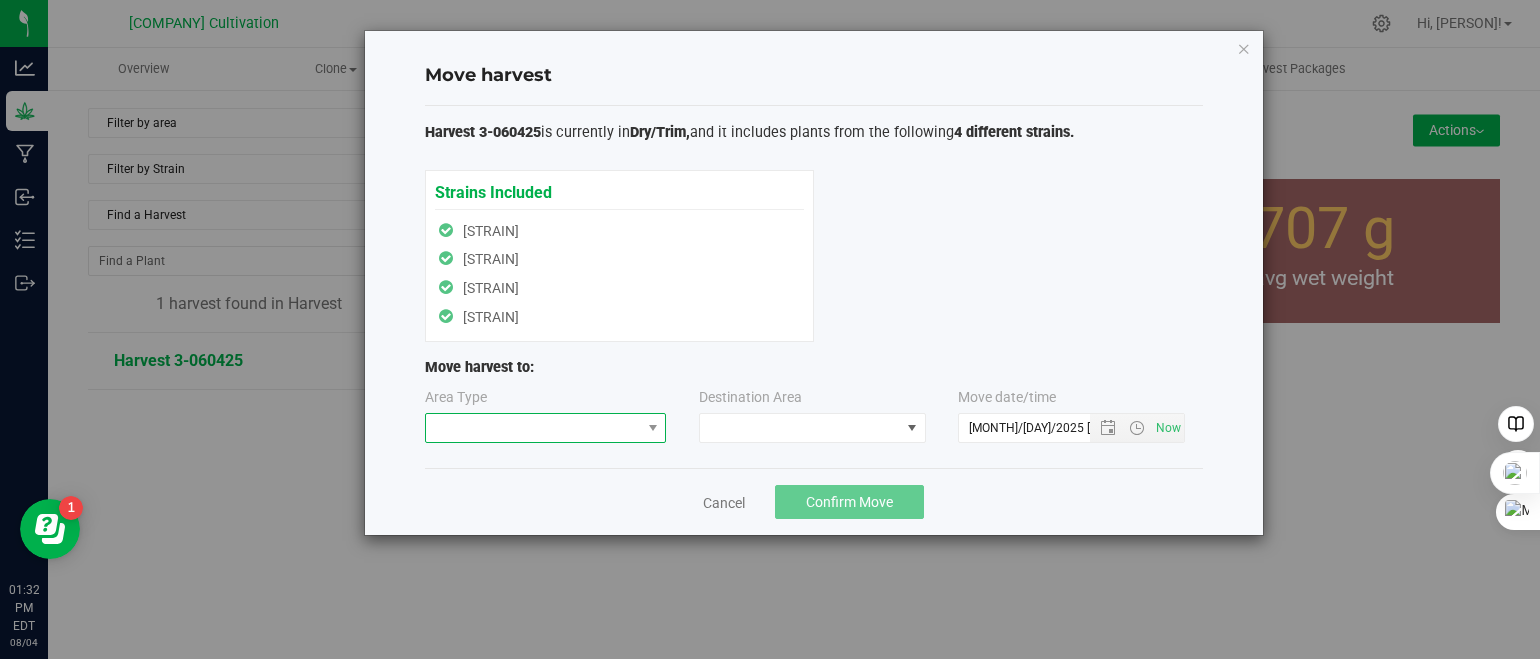 click at bounding box center [533, 428] 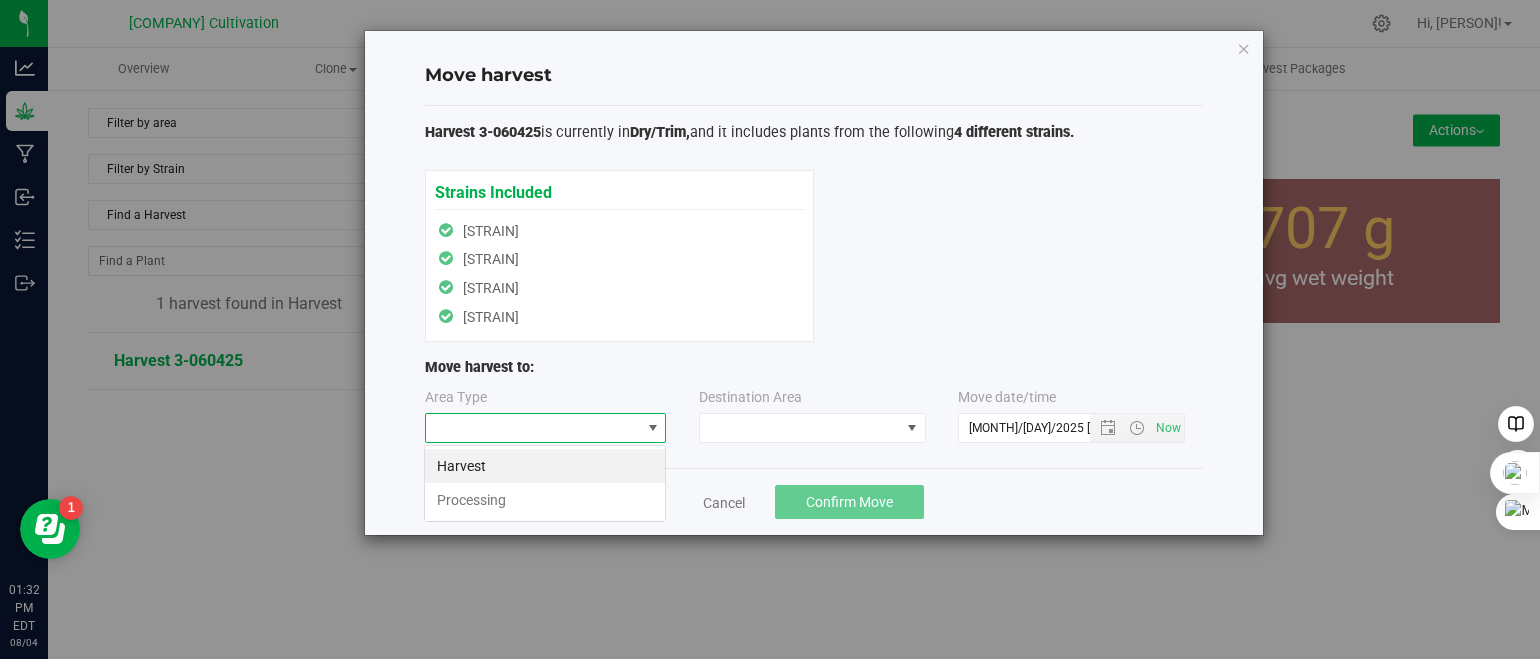 scroll, scrollTop: 99970, scrollLeft: 99757, axis: both 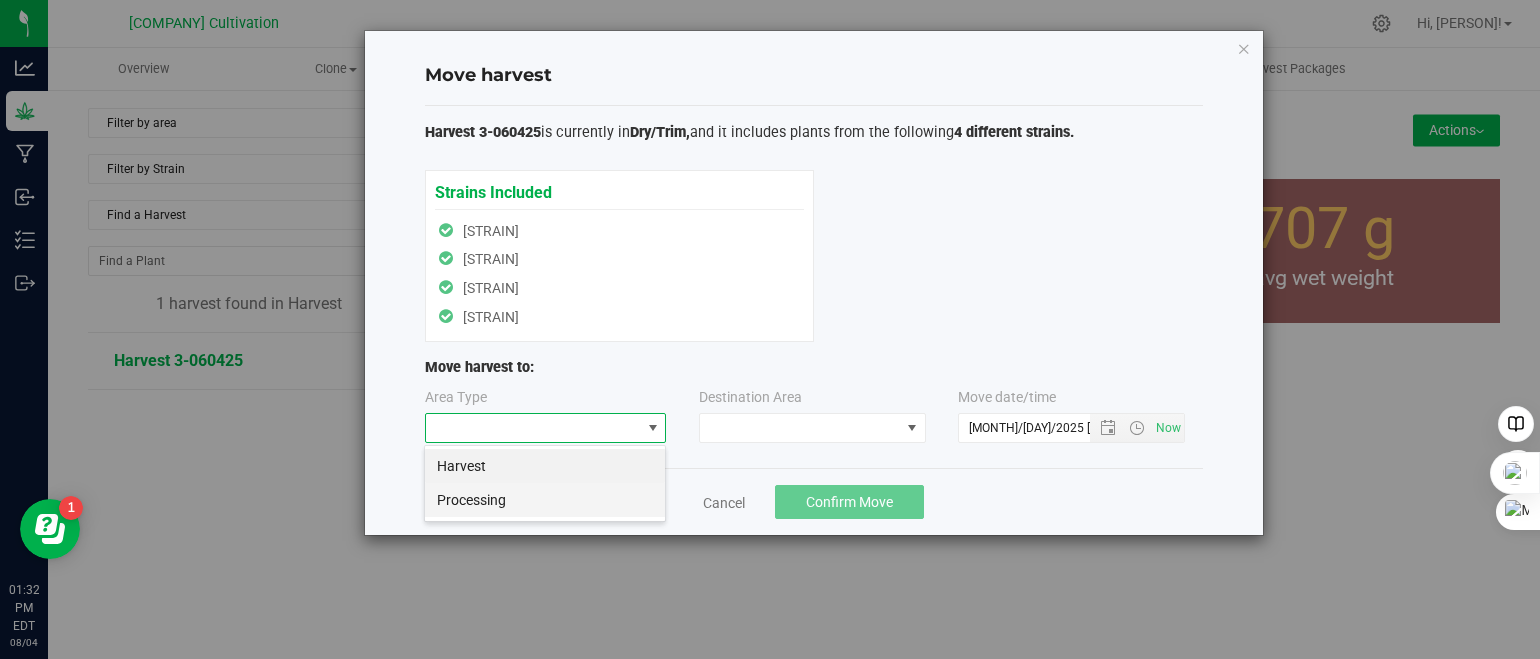 click on "Processing" at bounding box center (545, 500) 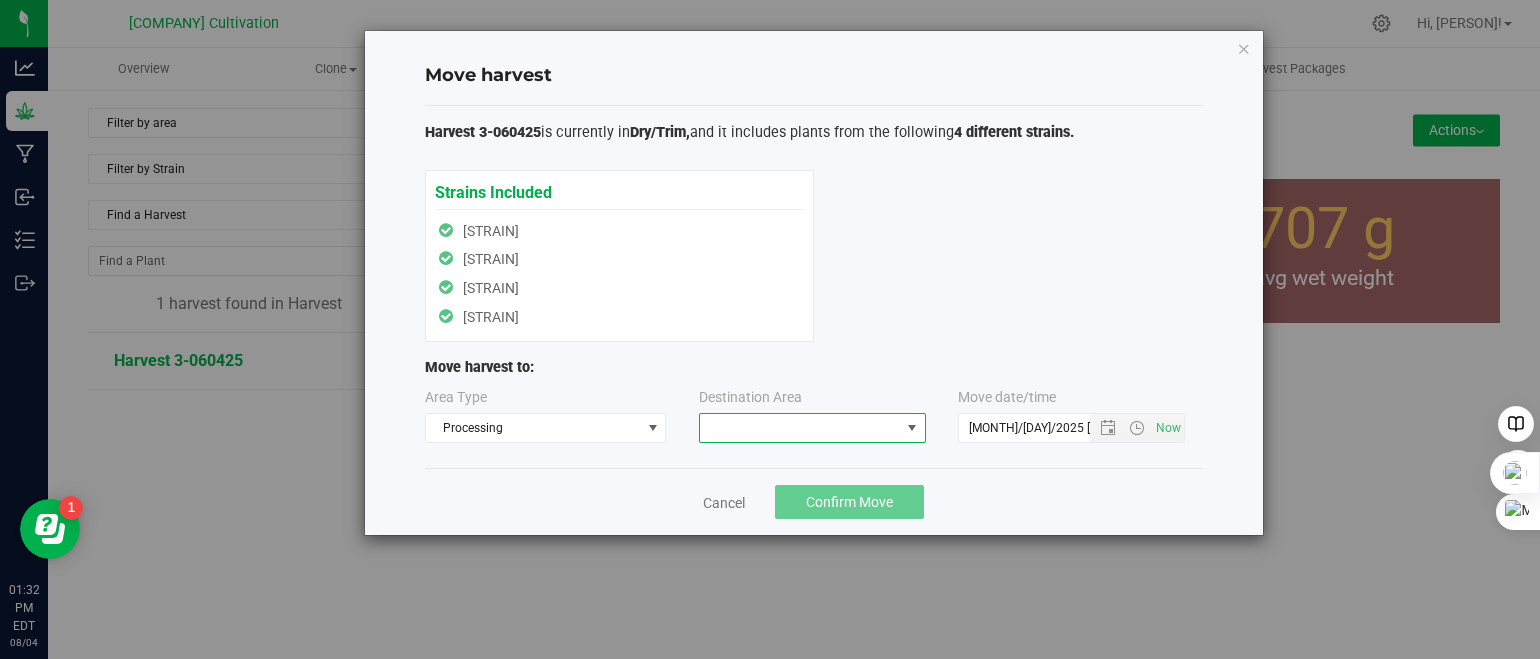 click at bounding box center [800, 428] 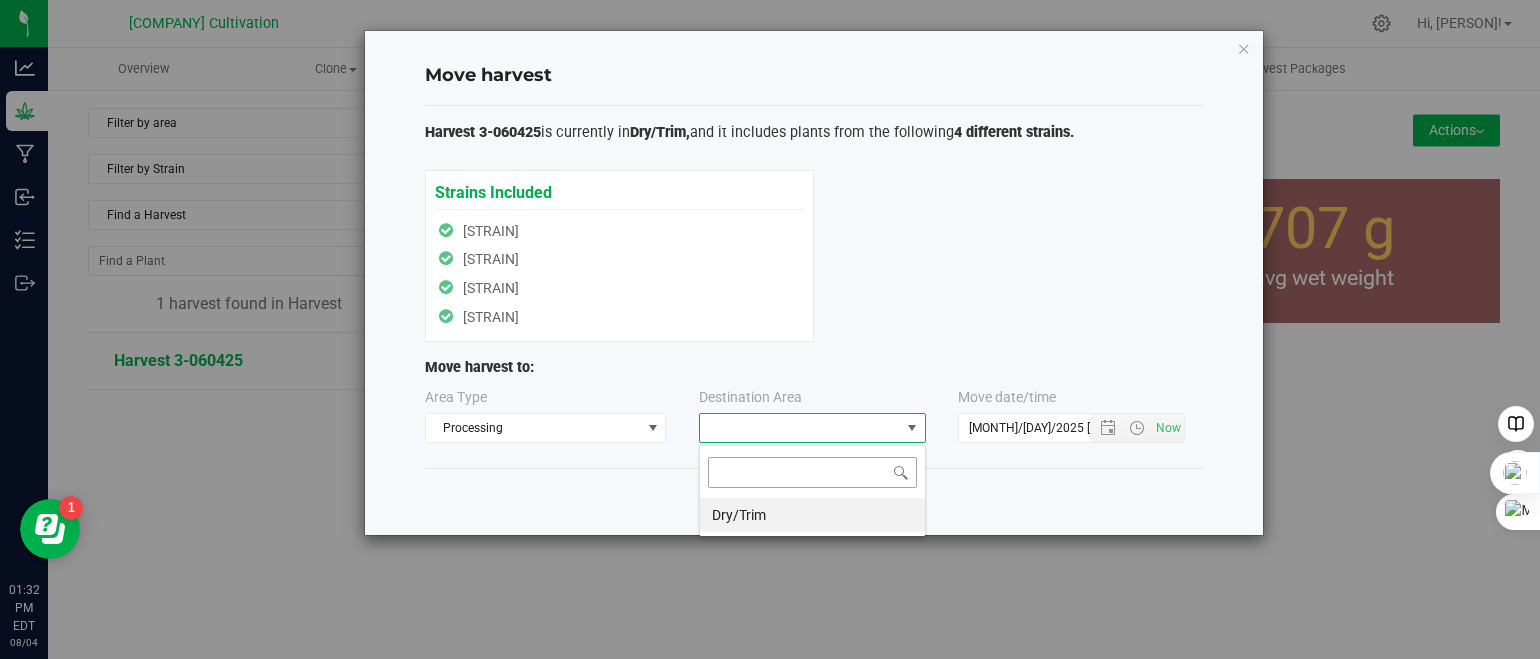 scroll, scrollTop: 99970, scrollLeft: 99772, axis: both 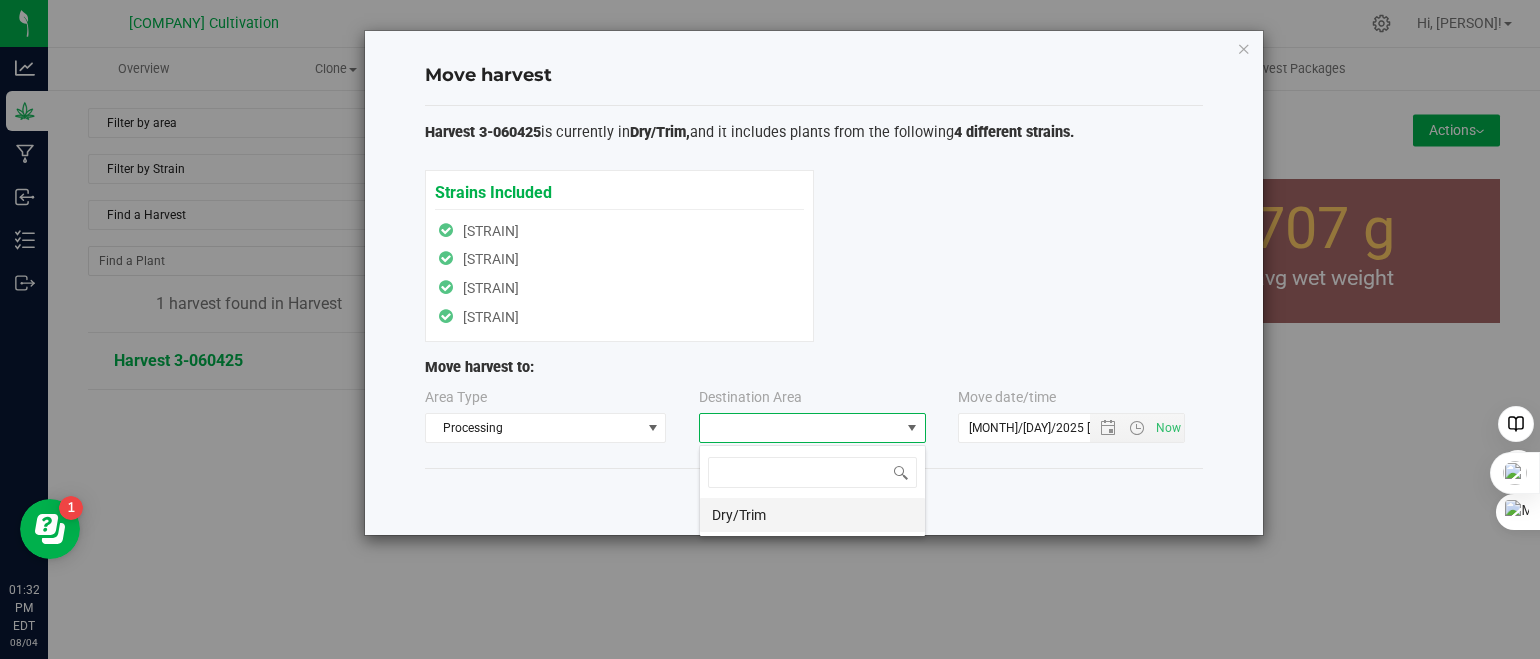 click on "Dry/Trim" at bounding box center [812, 515] 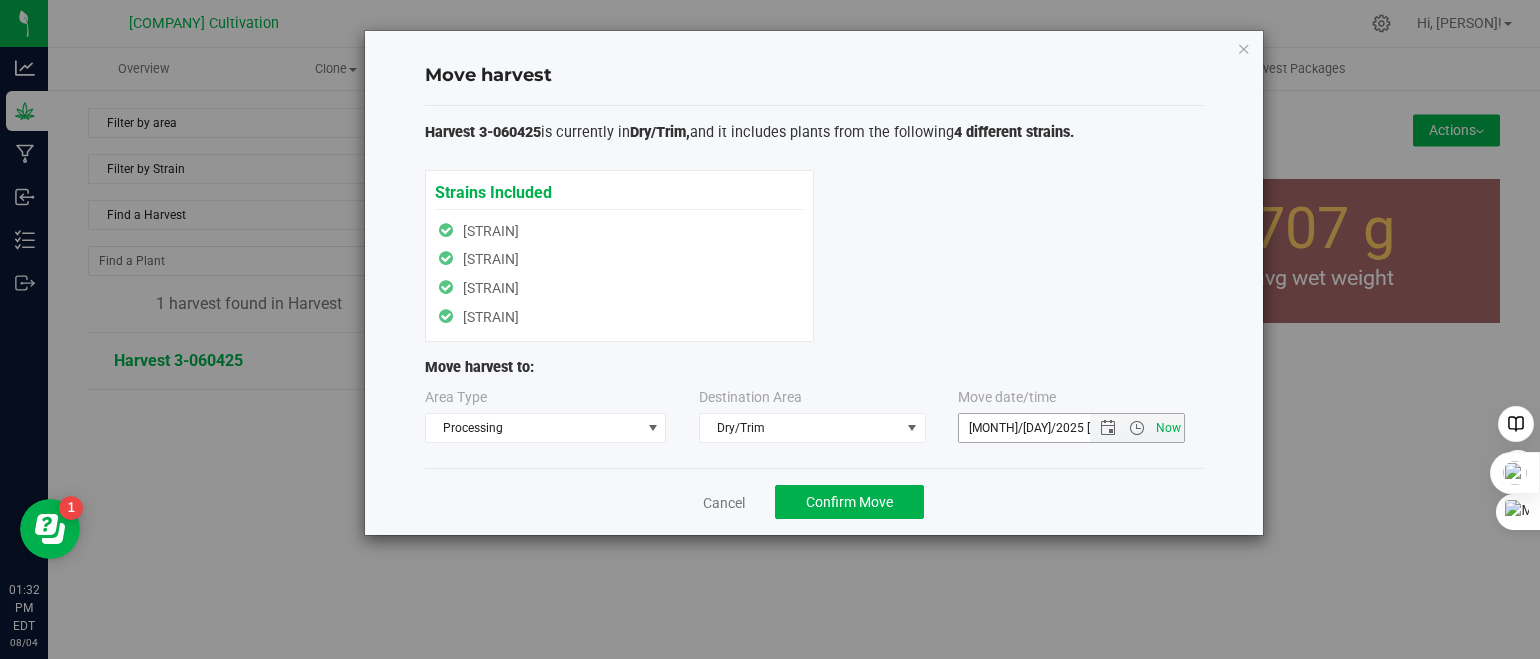 click on "Now" at bounding box center (1169, 428) 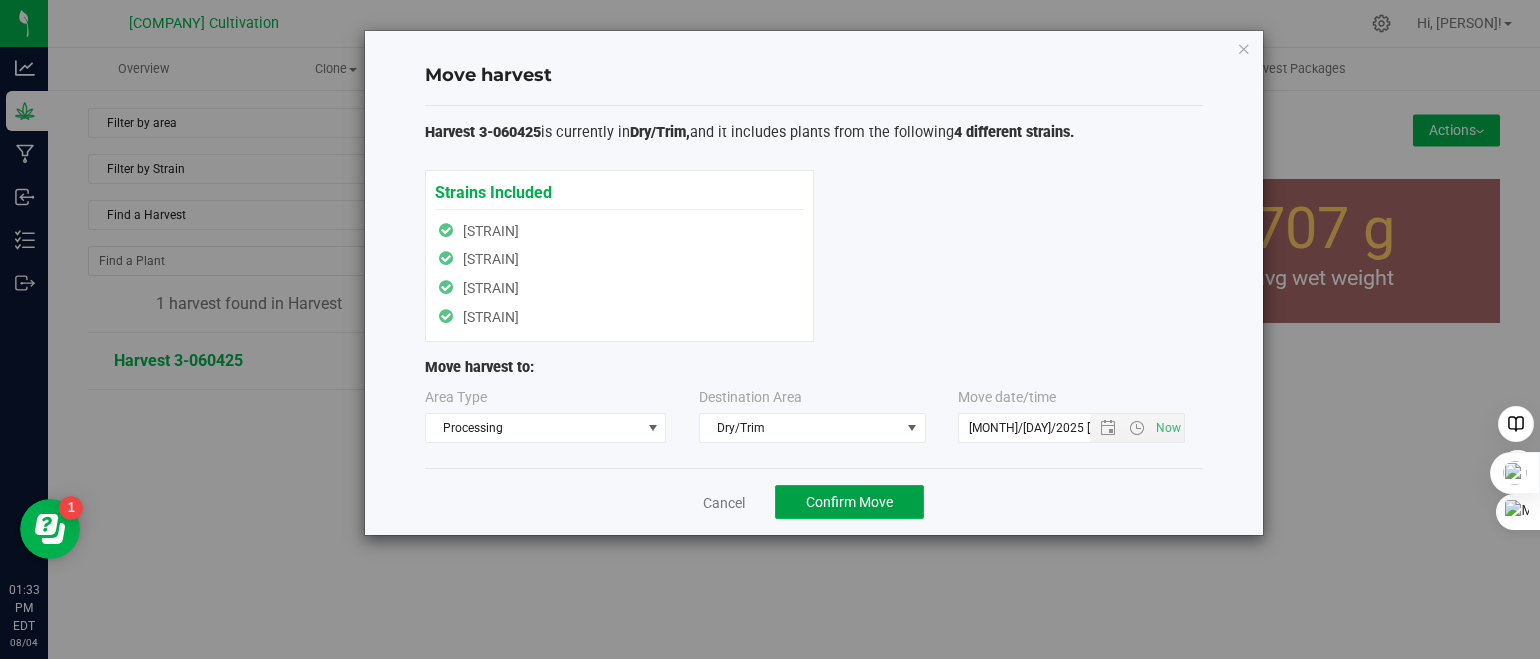 click on "Confirm Move" 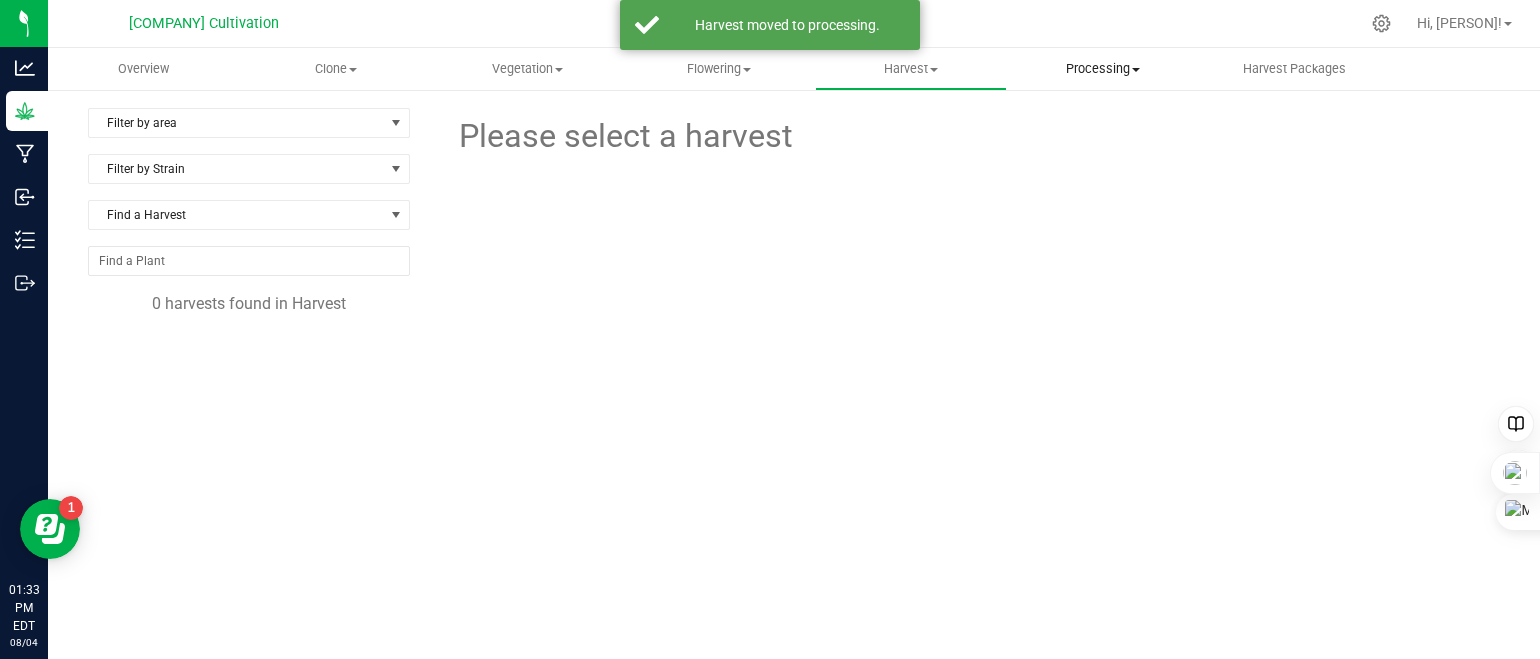 click on "Processing" at bounding box center [1103, 69] 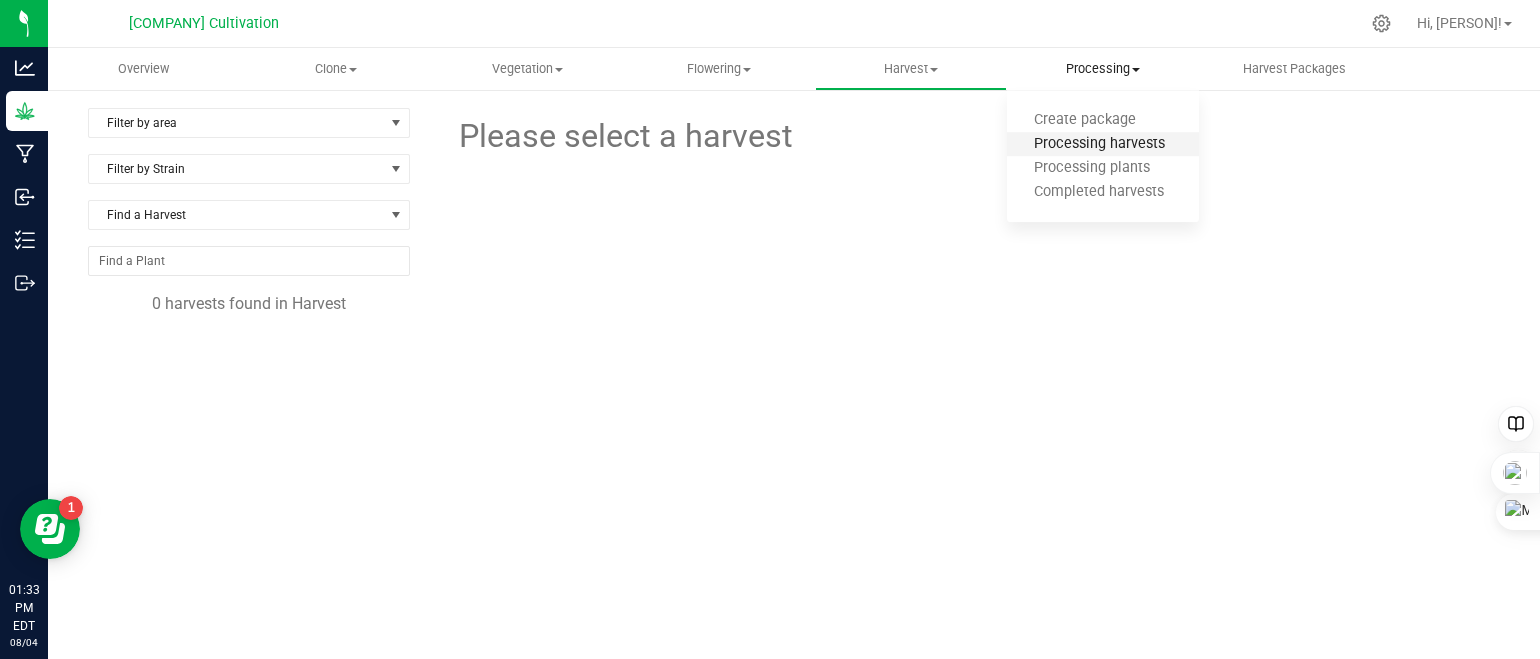 click on "Processing harvests" at bounding box center [1099, 144] 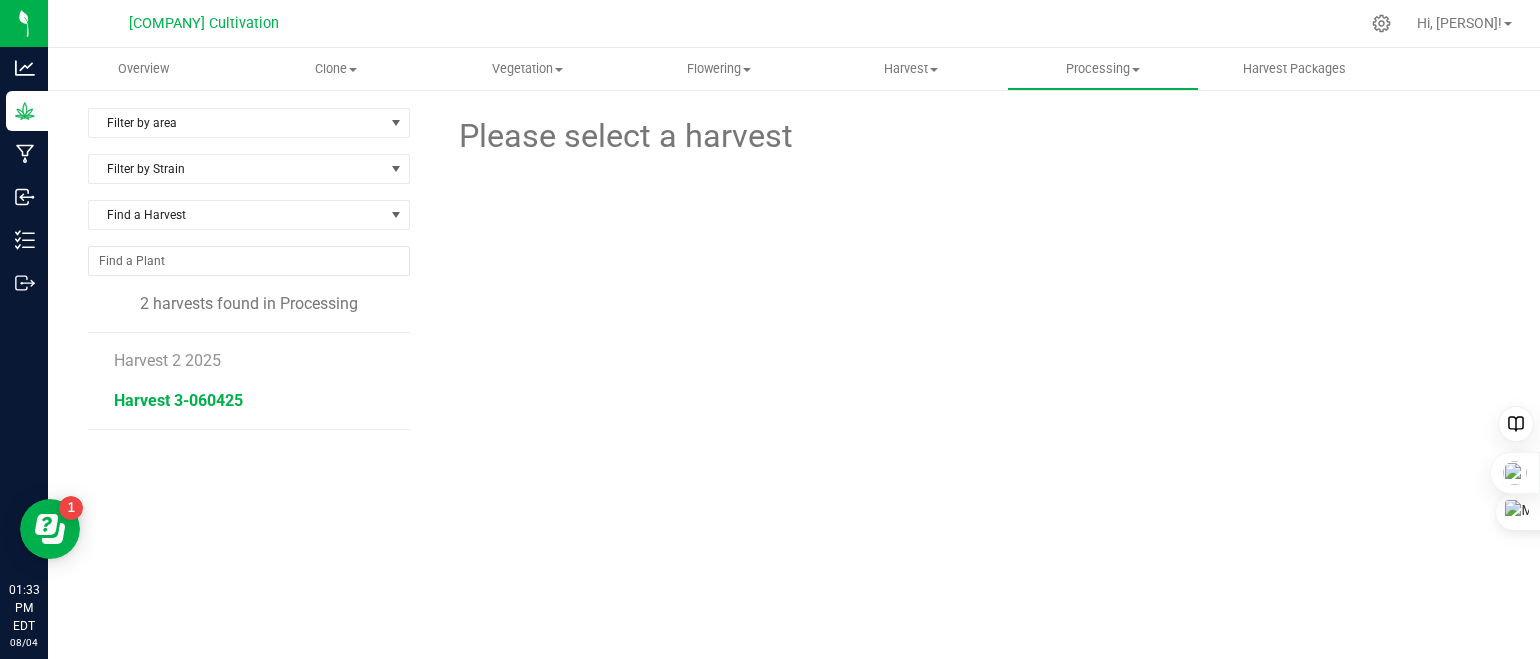 click on "Harvest 3-060425" at bounding box center (178, 400) 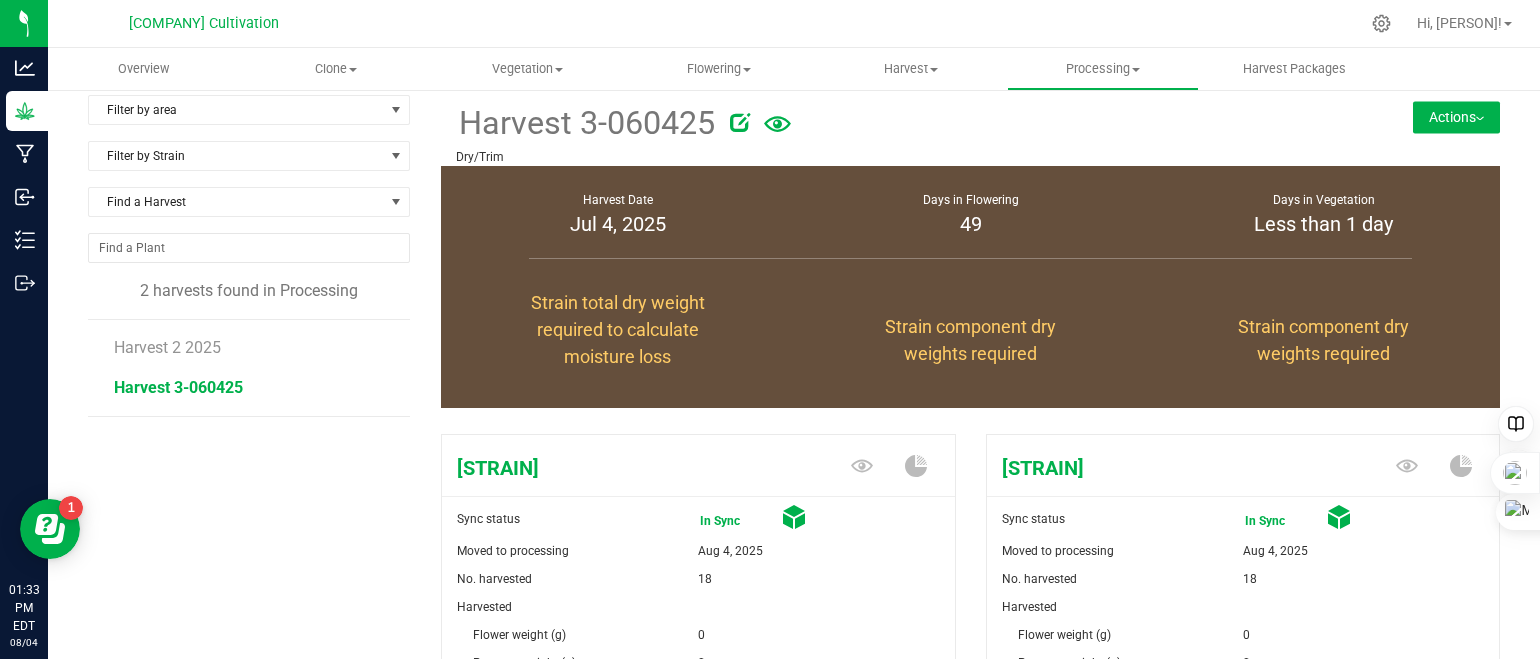 scroll, scrollTop: 0, scrollLeft: 0, axis: both 